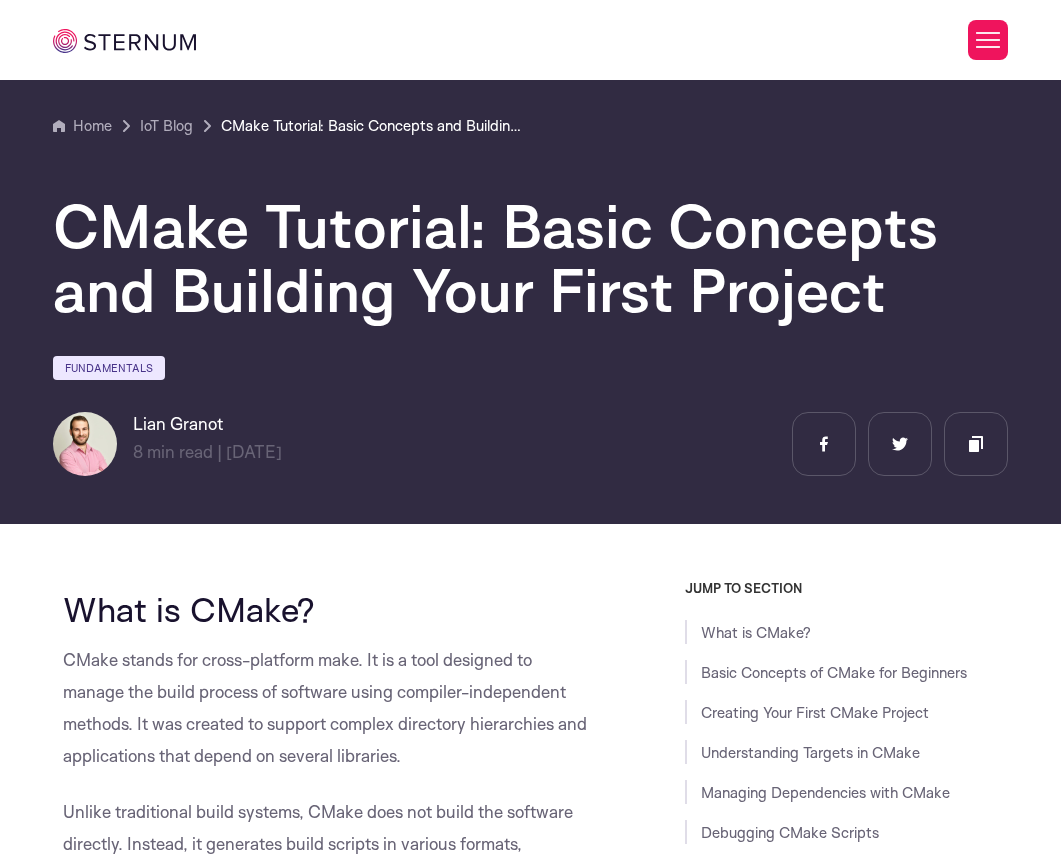 scroll, scrollTop: 200, scrollLeft: 0, axis: vertical 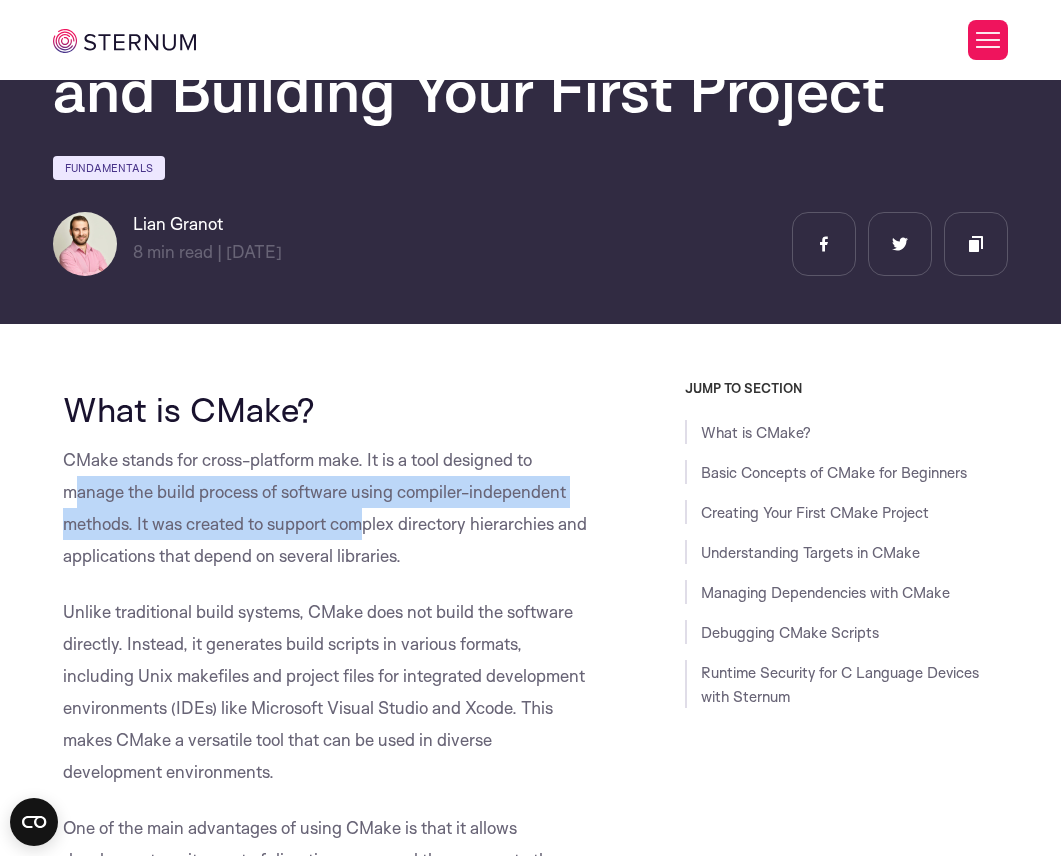 click on "CMake stands for cross-platform make. It is a tool designed to manage the build process of software using compiler-independent methods. It was created to support complex directory hierarchies and applications that depend on several libraries." at bounding box center (325, 508) 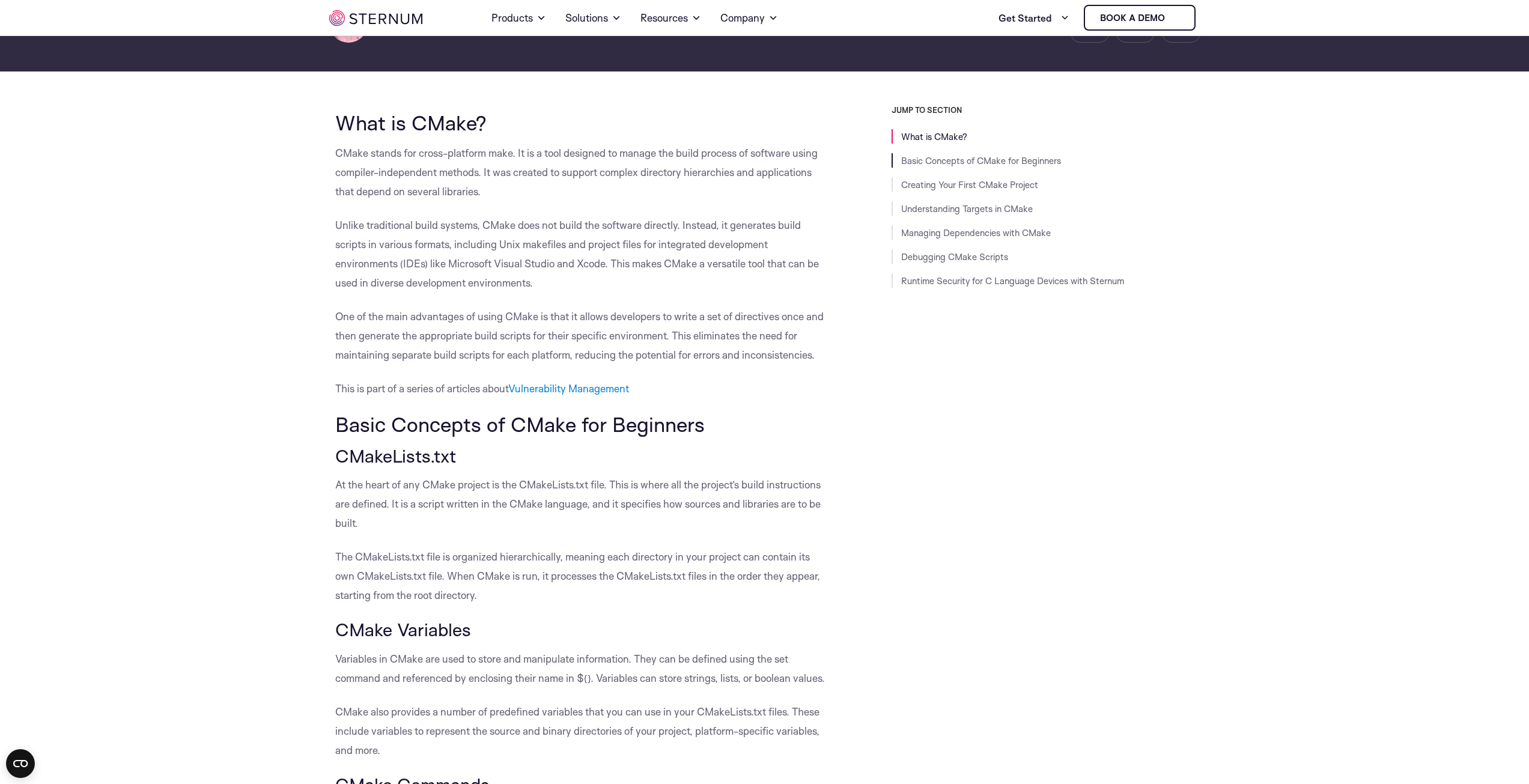 scroll, scrollTop: 232, scrollLeft: 0, axis: vertical 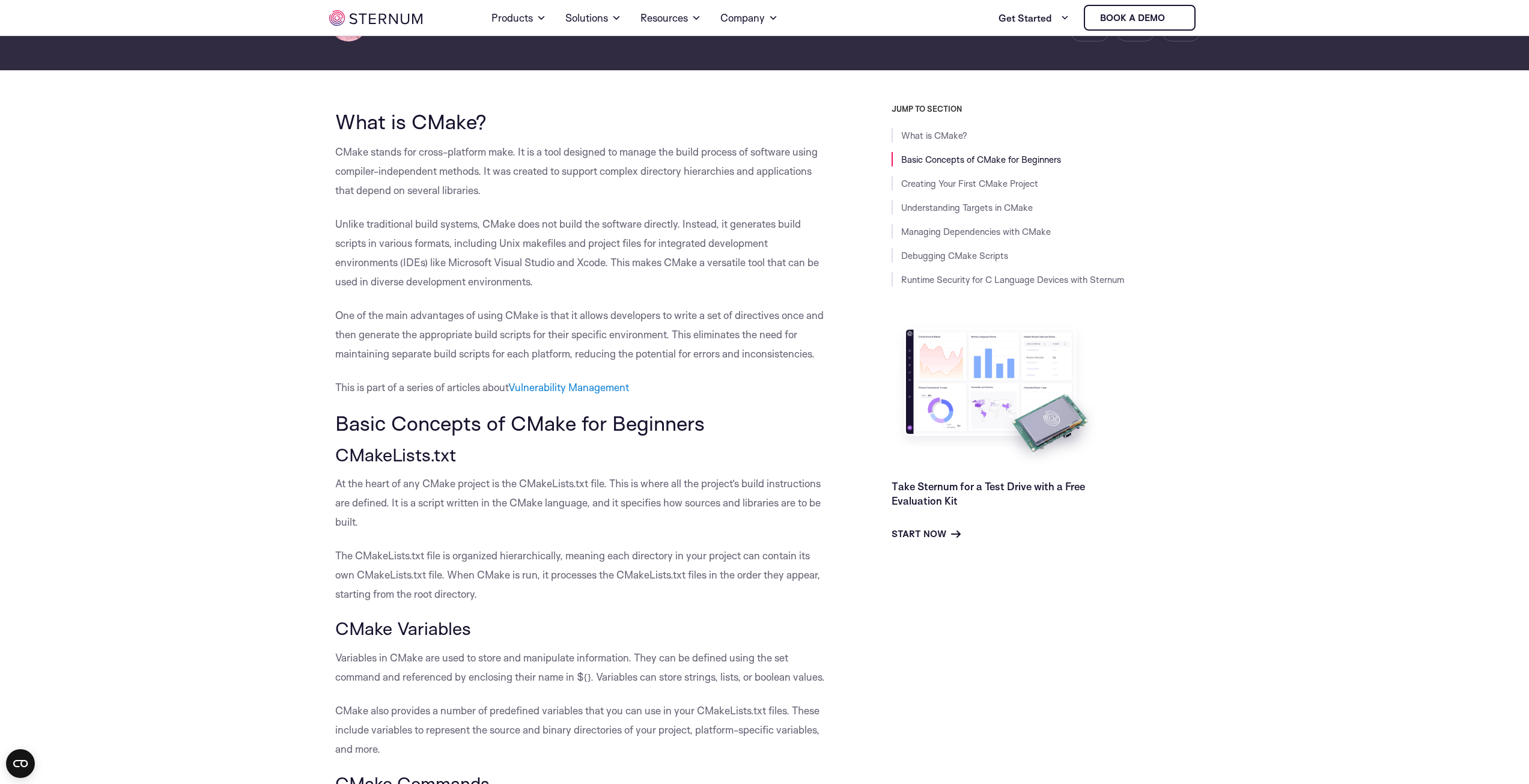 click on "Skip to content
Home Products
Sternum Platform
Built-in memory protection,  granular remote visibility, and a powerful behavioral insights AI engine for device manufacturers.
Platform Overview" at bounding box center (764, 4131) 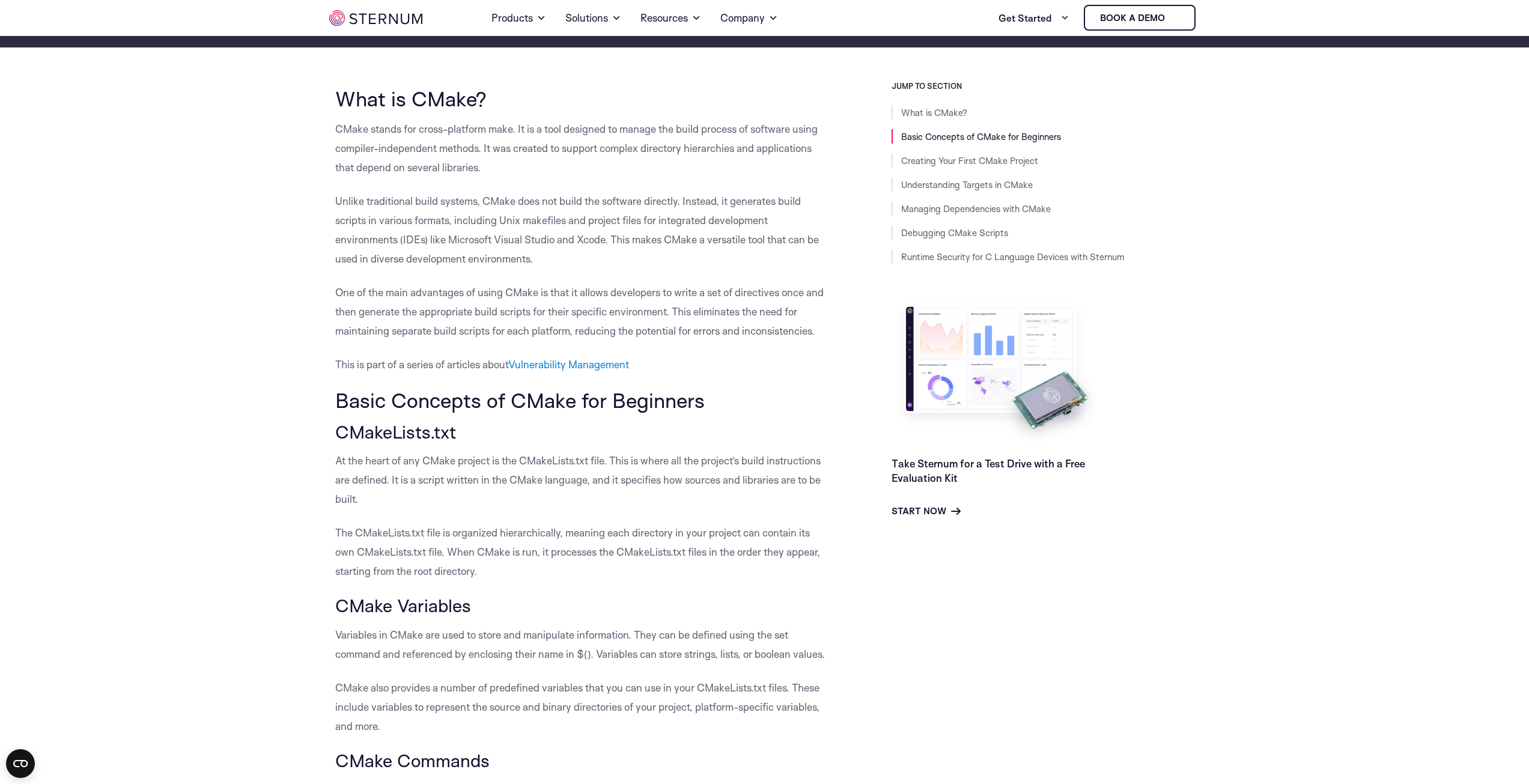 scroll, scrollTop: 256, scrollLeft: 0, axis: vertical 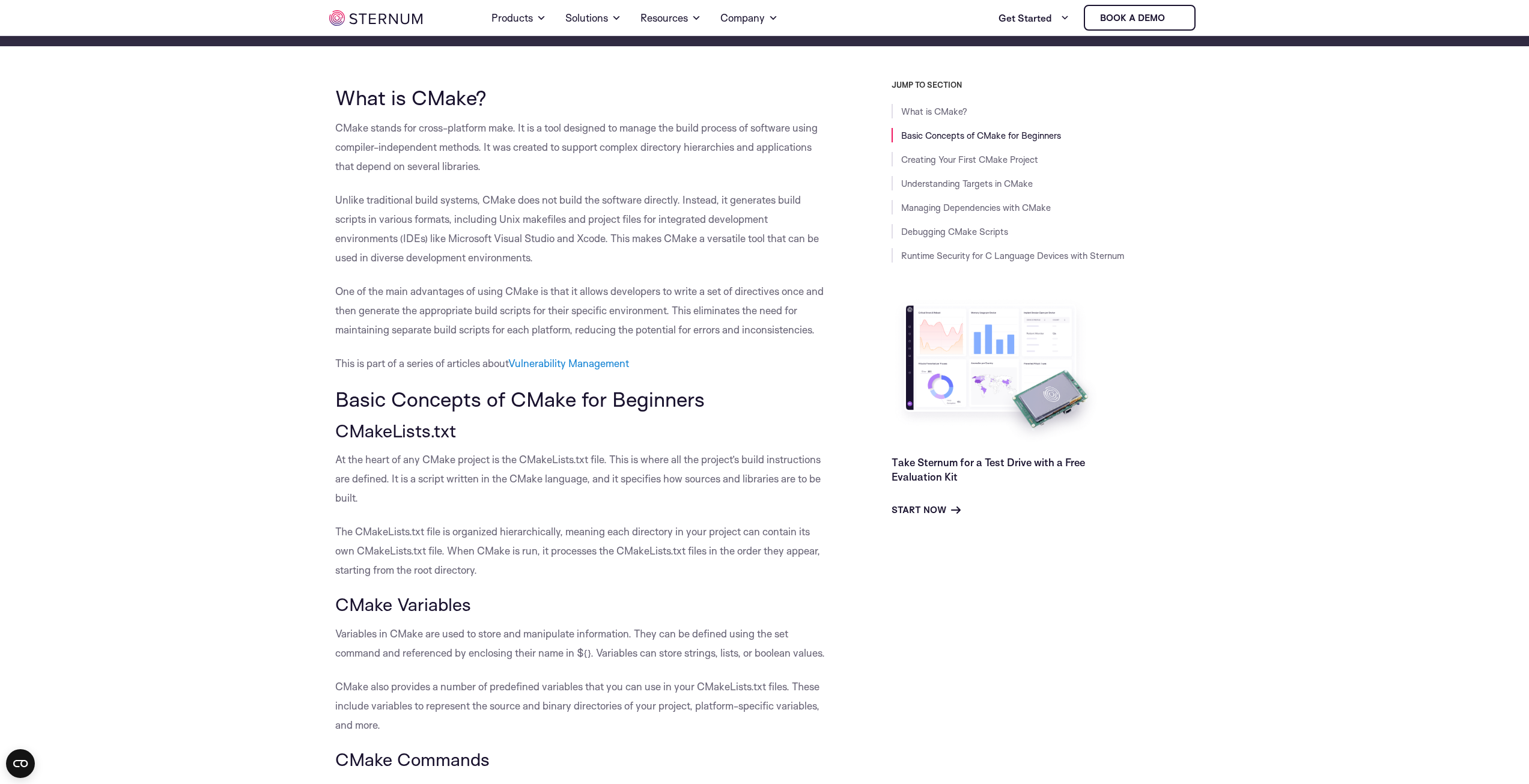 click on "Skip to content
Home Products
Sternum Platform
Built-in memory protection,  granular remote visibility, and a powerful behavioral insights AI engine for device manufacturers.
Platform Overview" at bounding box center [764, 4107] 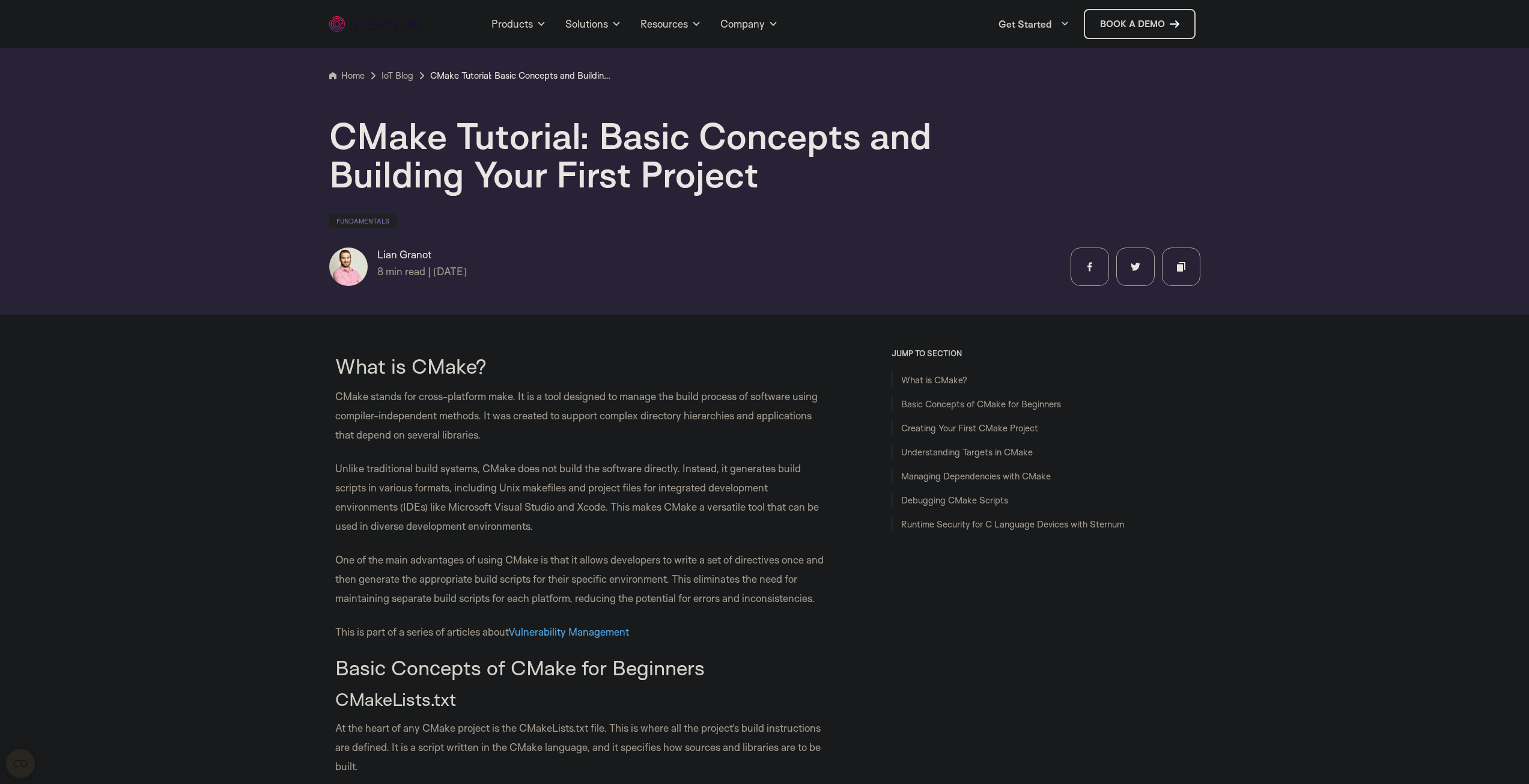 scroll, scrollTop: 280, scrollLeft: 0, axis: vertical 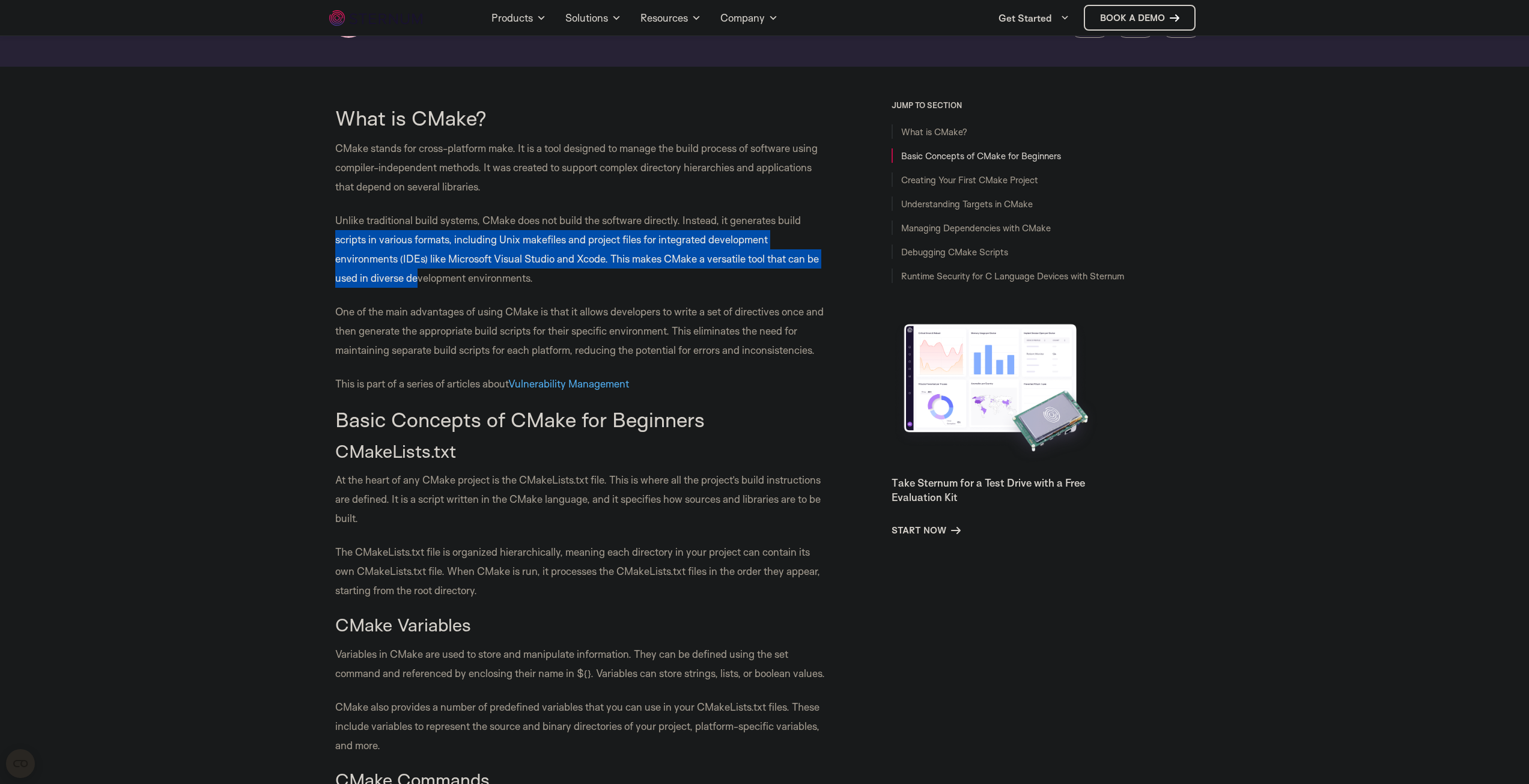 drag, startPoint x: 336, startPoint y: 241, endPoint x: 418, endPoint y: 274, distance: 88.3912 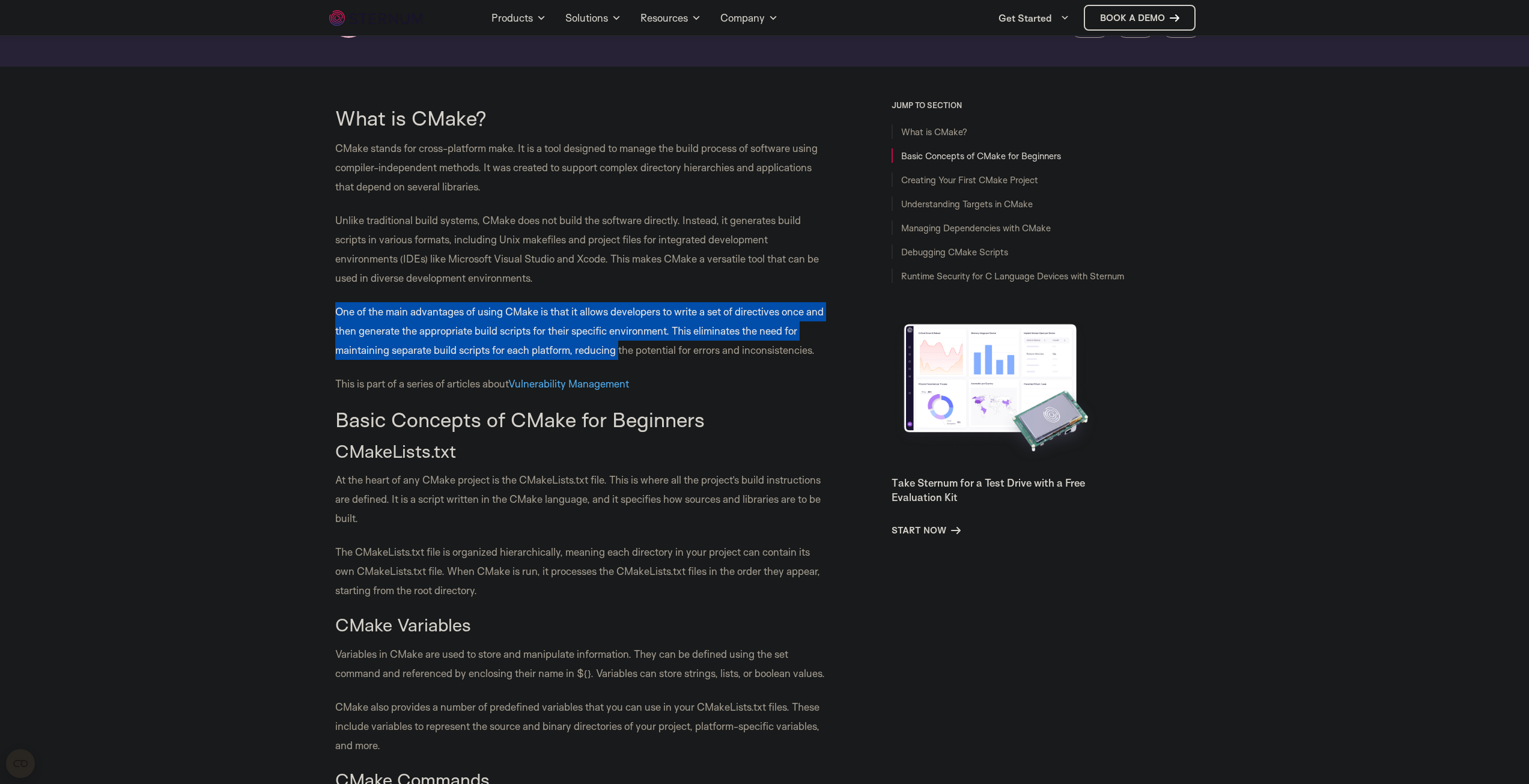 drag, startPoint x: 328, startPoint y: 314, endPoint x: 619, endPoint y: 343, distance: 292.44145 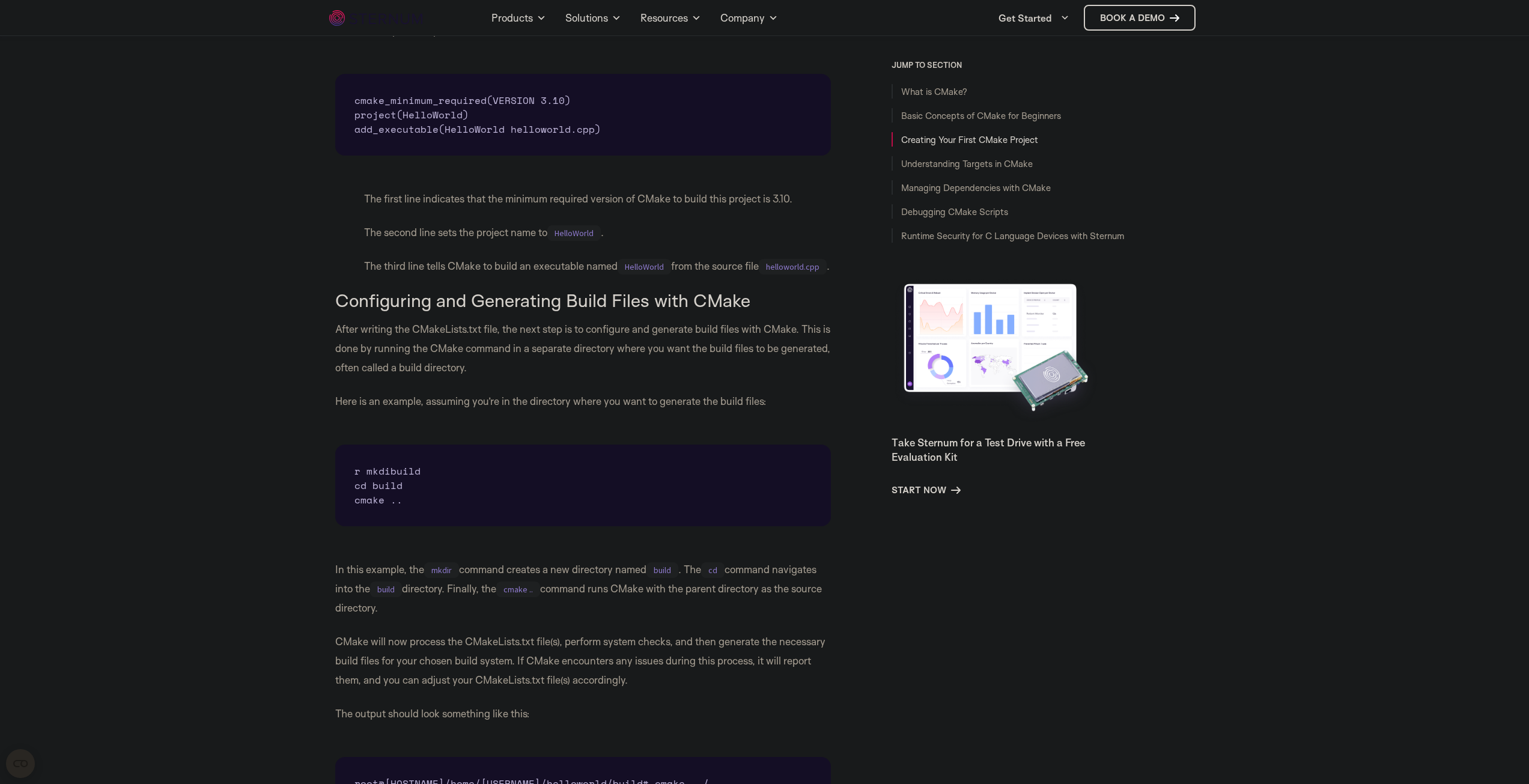 scroll, scrollTop: 1509, scrollLeft: 0, axis: vertical 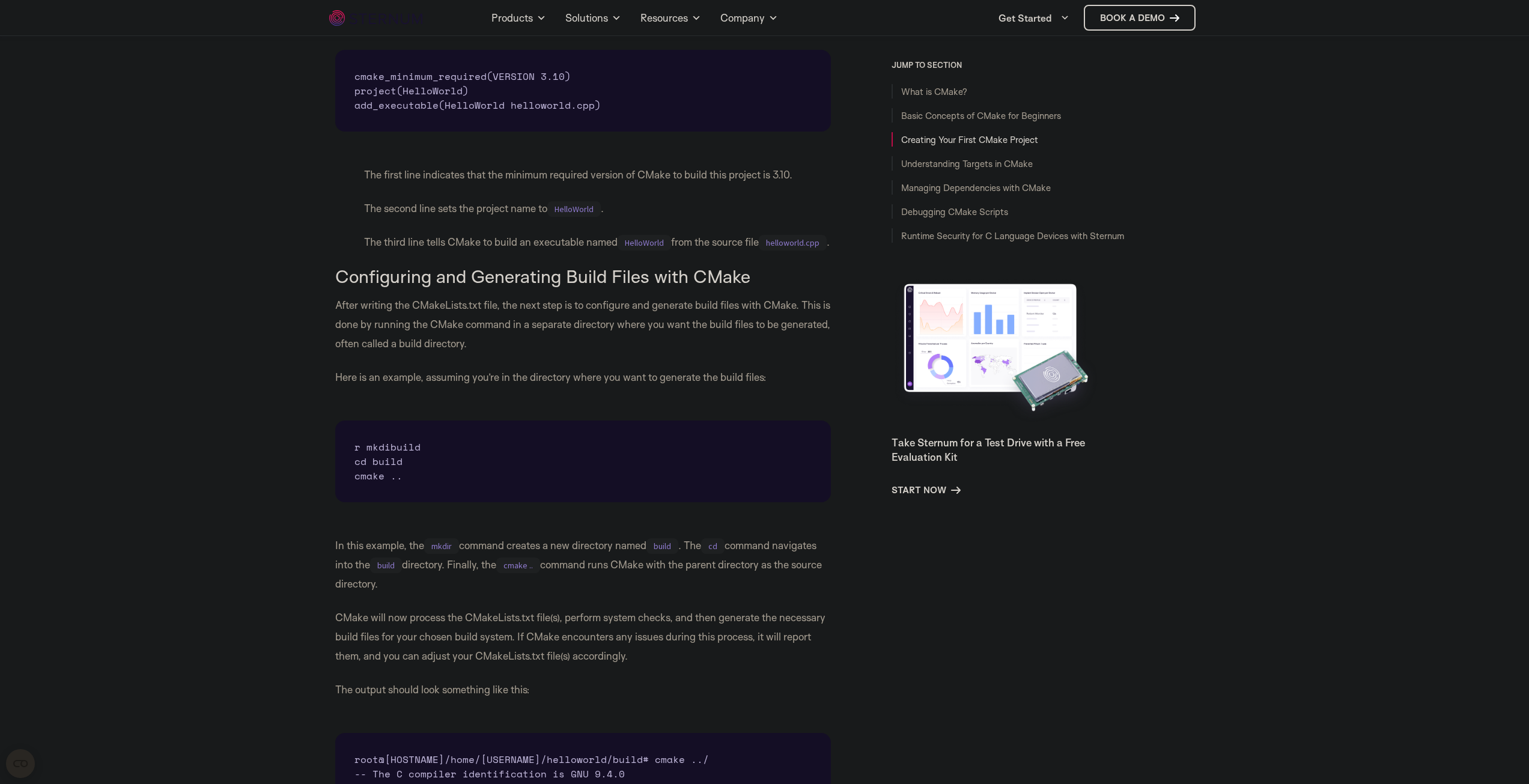 click on "Skip to content
Home Products
Sternum Platform
Built-in memory protection,  granular remote visibility, and a powerful behavioral insights AI engine for device manufacturers.
Platform Overview" at bounding box center [764, 2854] 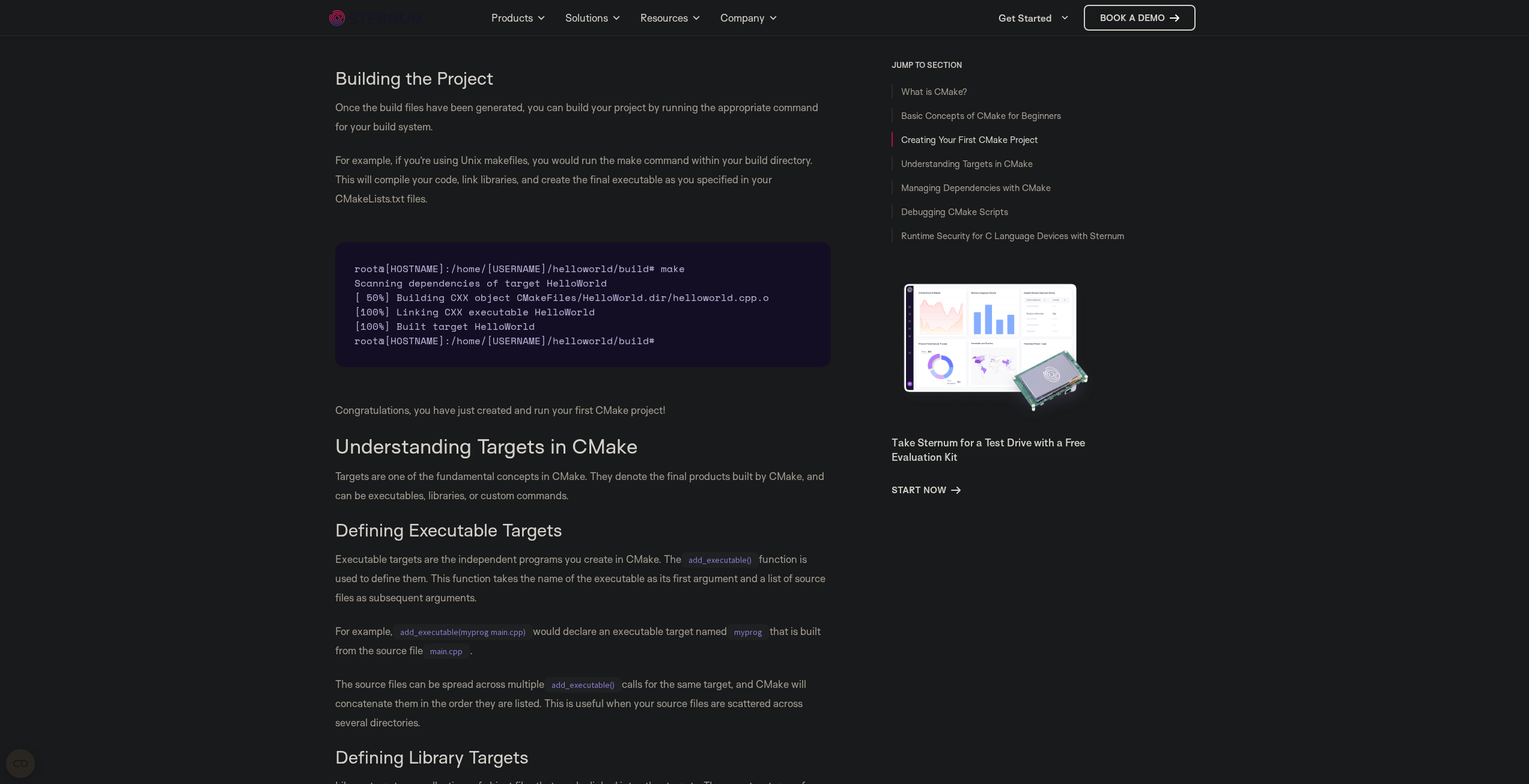 scroll, scrollTop: 2506, scrollLeft: 0, axis: vertical 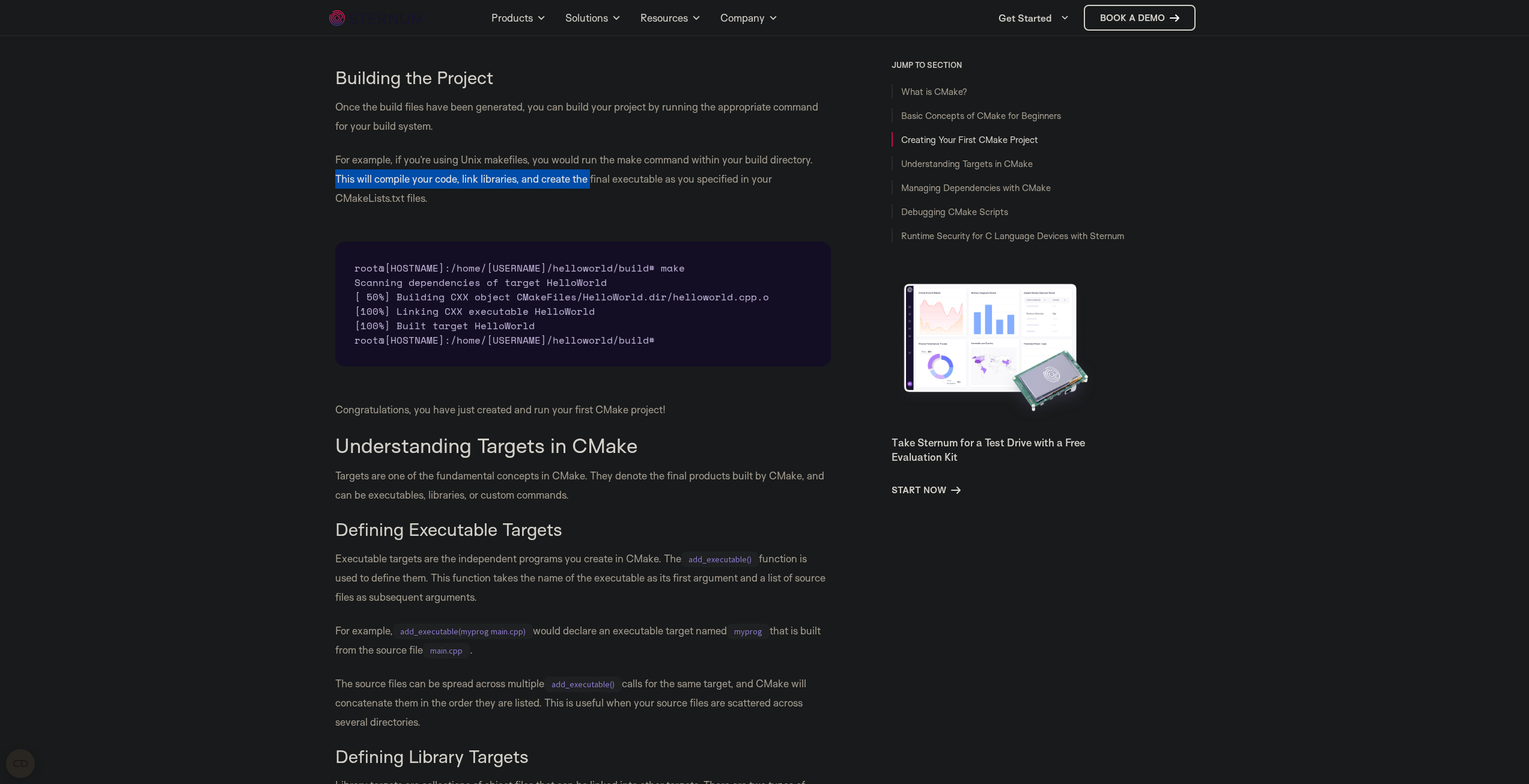 drag, startPoint x: 334, startPoint y: 208, endPoint x: 591, endPoint y: 222, distance: 257.38104 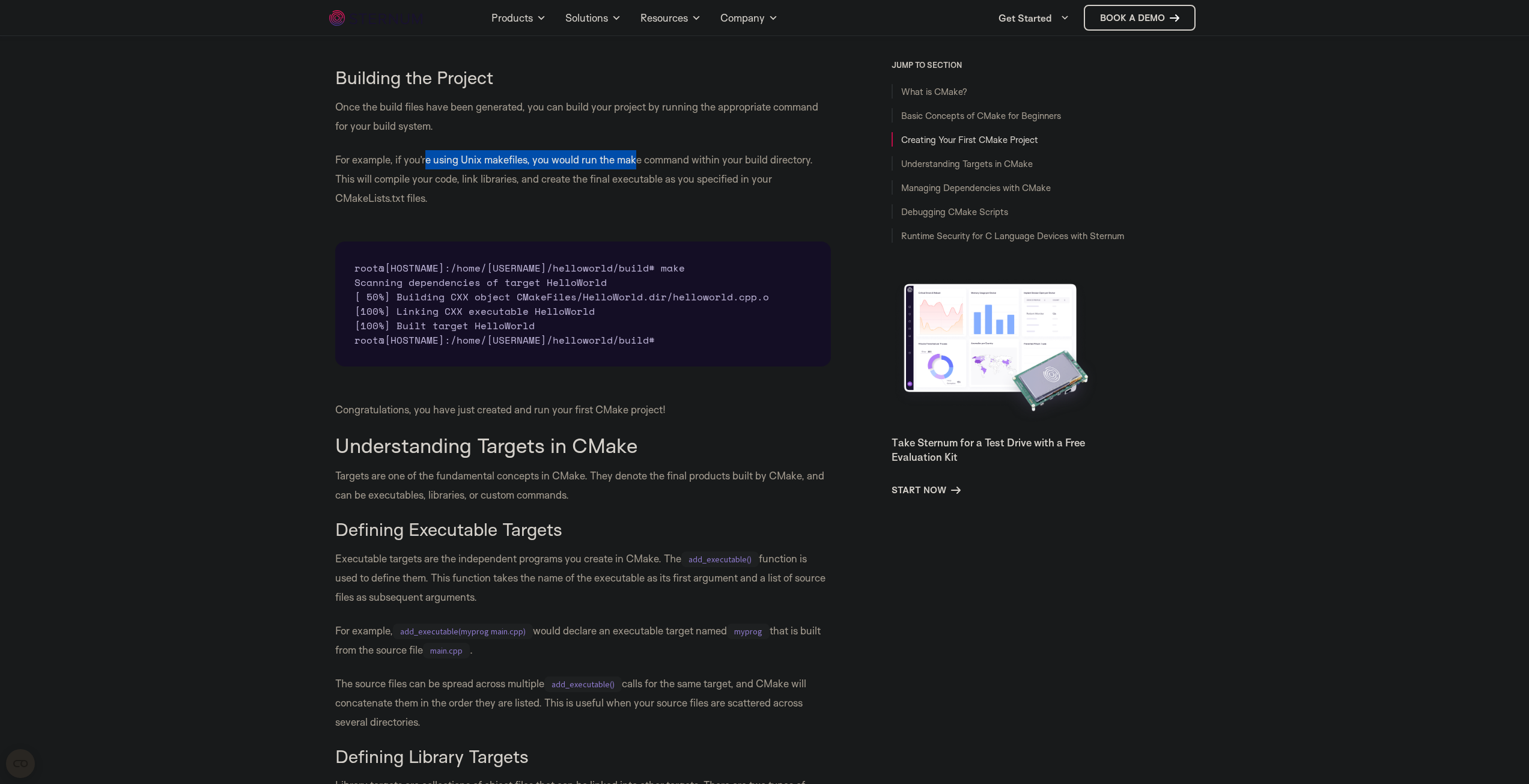 drag, startPoint x: 577, startPoint y: 195, endPoint x: 636, endPoint y: 198, distance: 59.0762 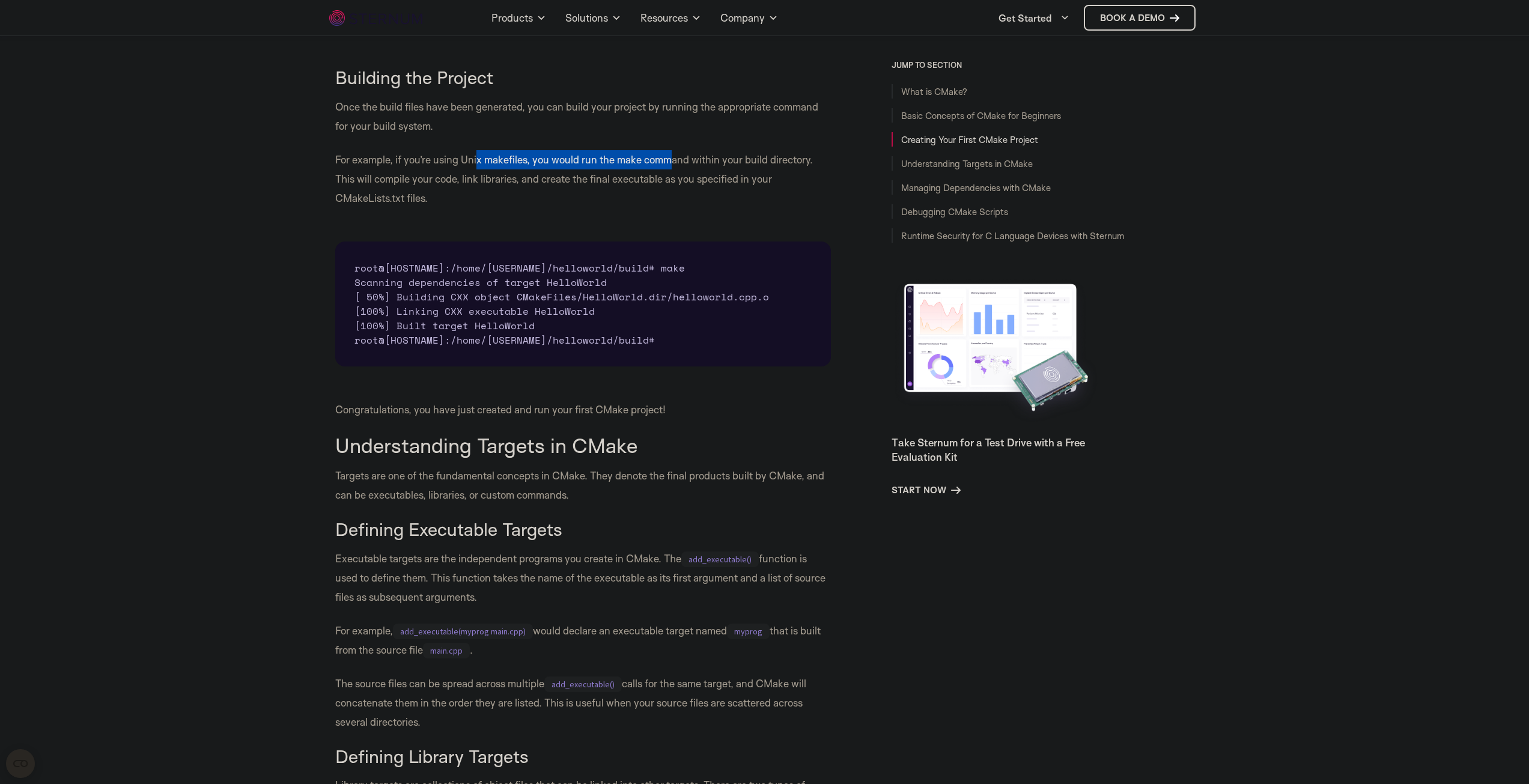 drag, startPoint x: 475, startPoint y: 192, endPoint x: 670, endPoint y: 198, distance: 195.0923 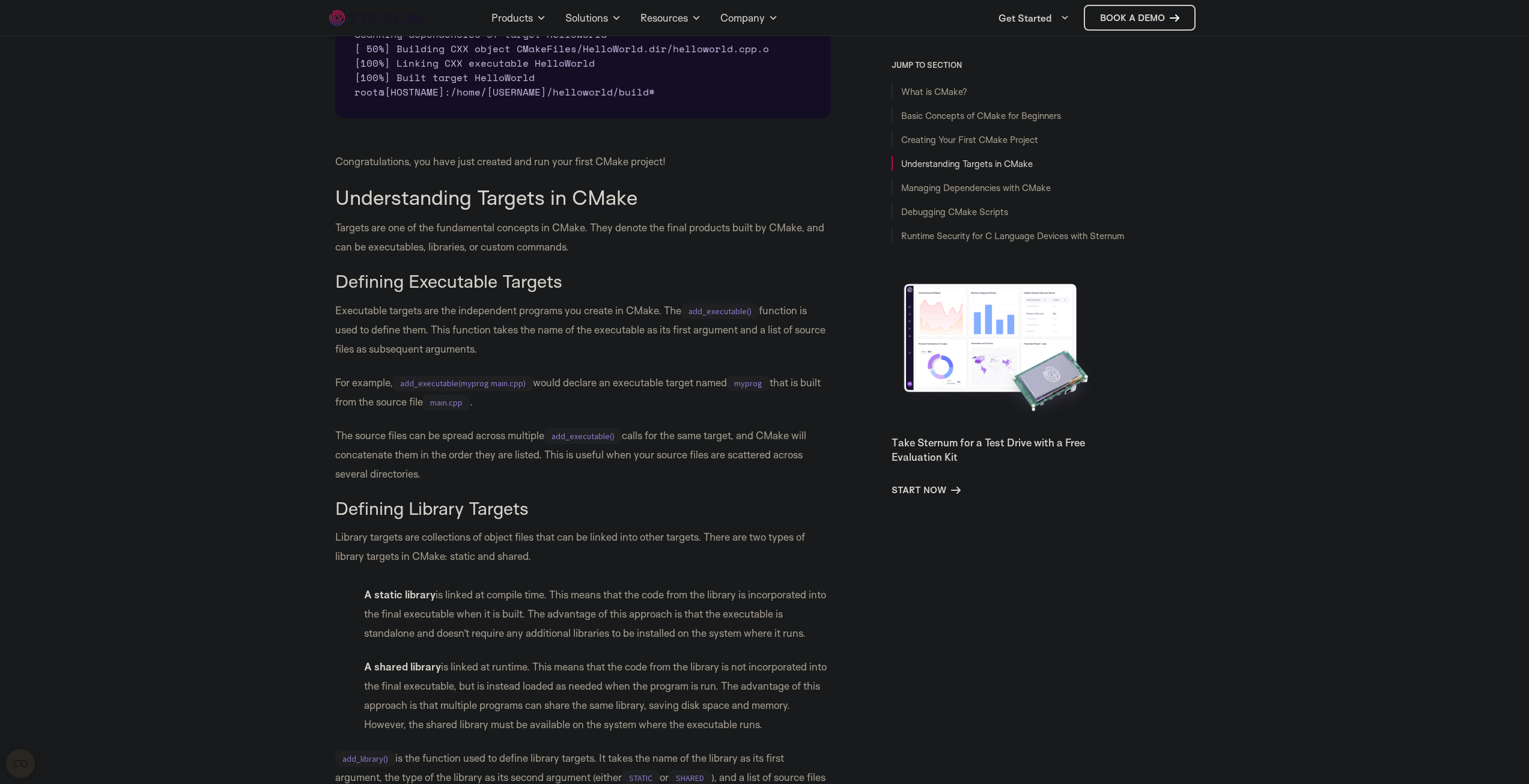 scroll, scrollTop: 2807, scrollLeft: 0, axis: vertical 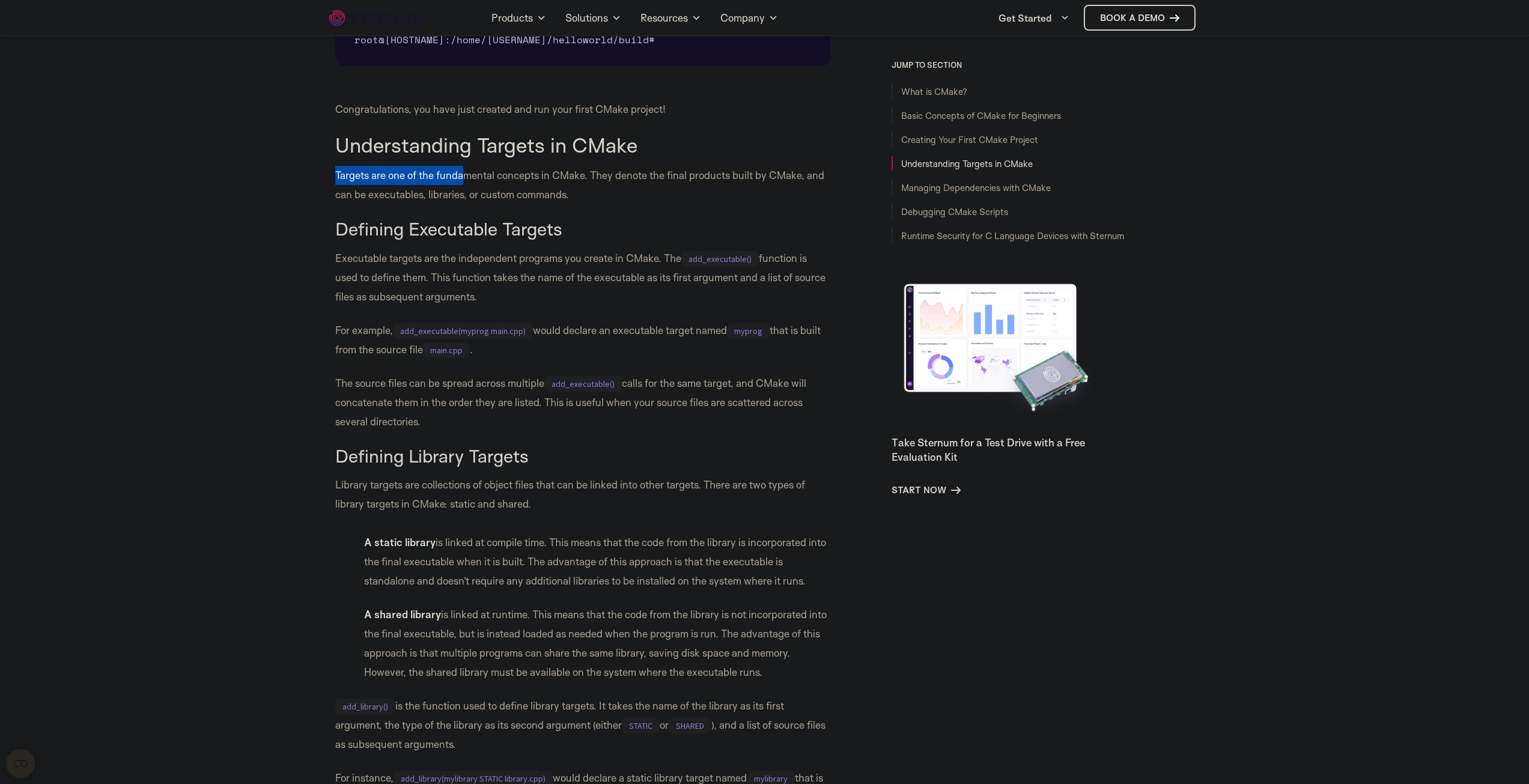 drag, startPoint x: 373, startPoint y: 210, endPoint x: 462, endPoint y: 218, distance: 89.35883 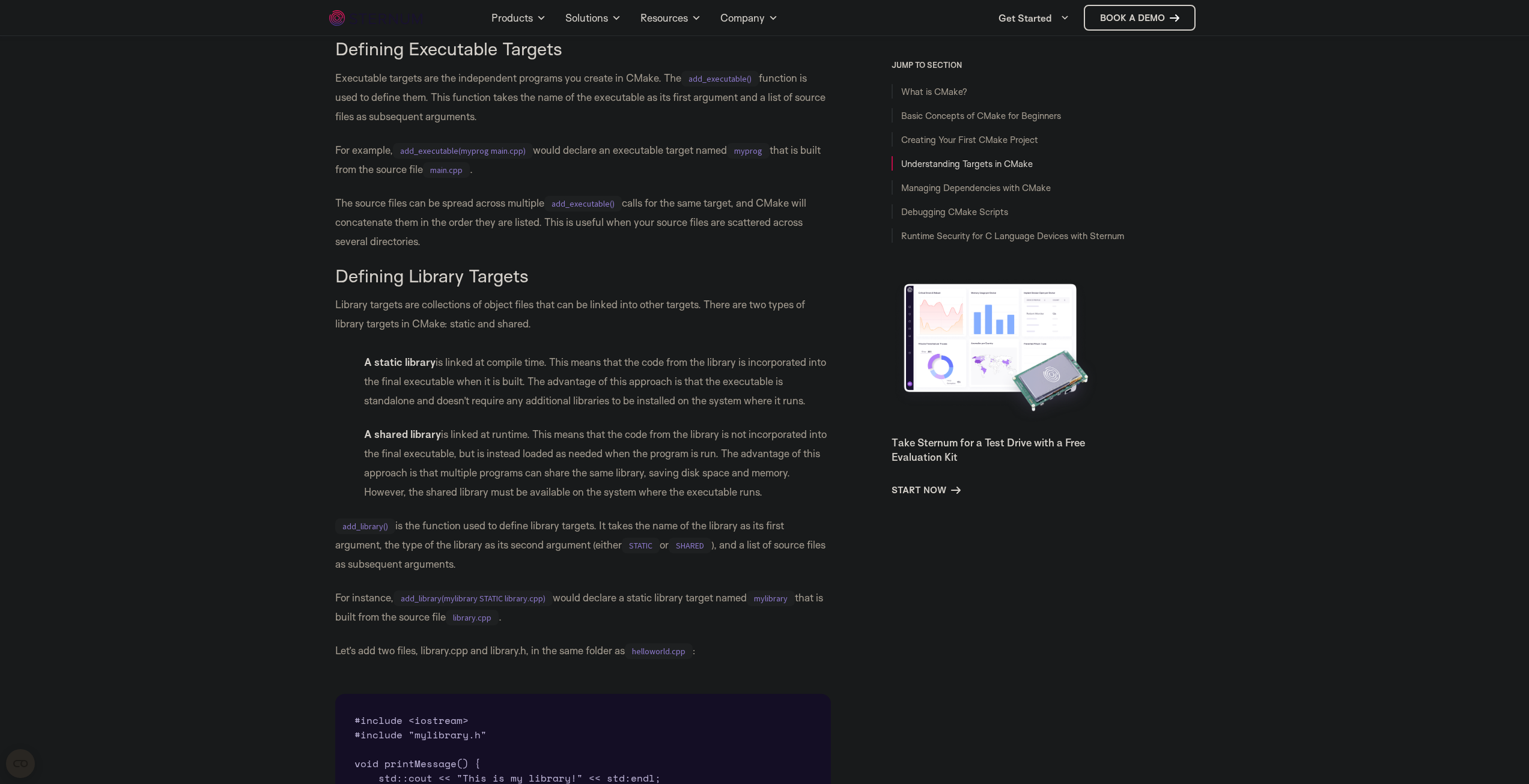 scroll, scrollTop: 3047, scrollLeft: 0, axis: vertical 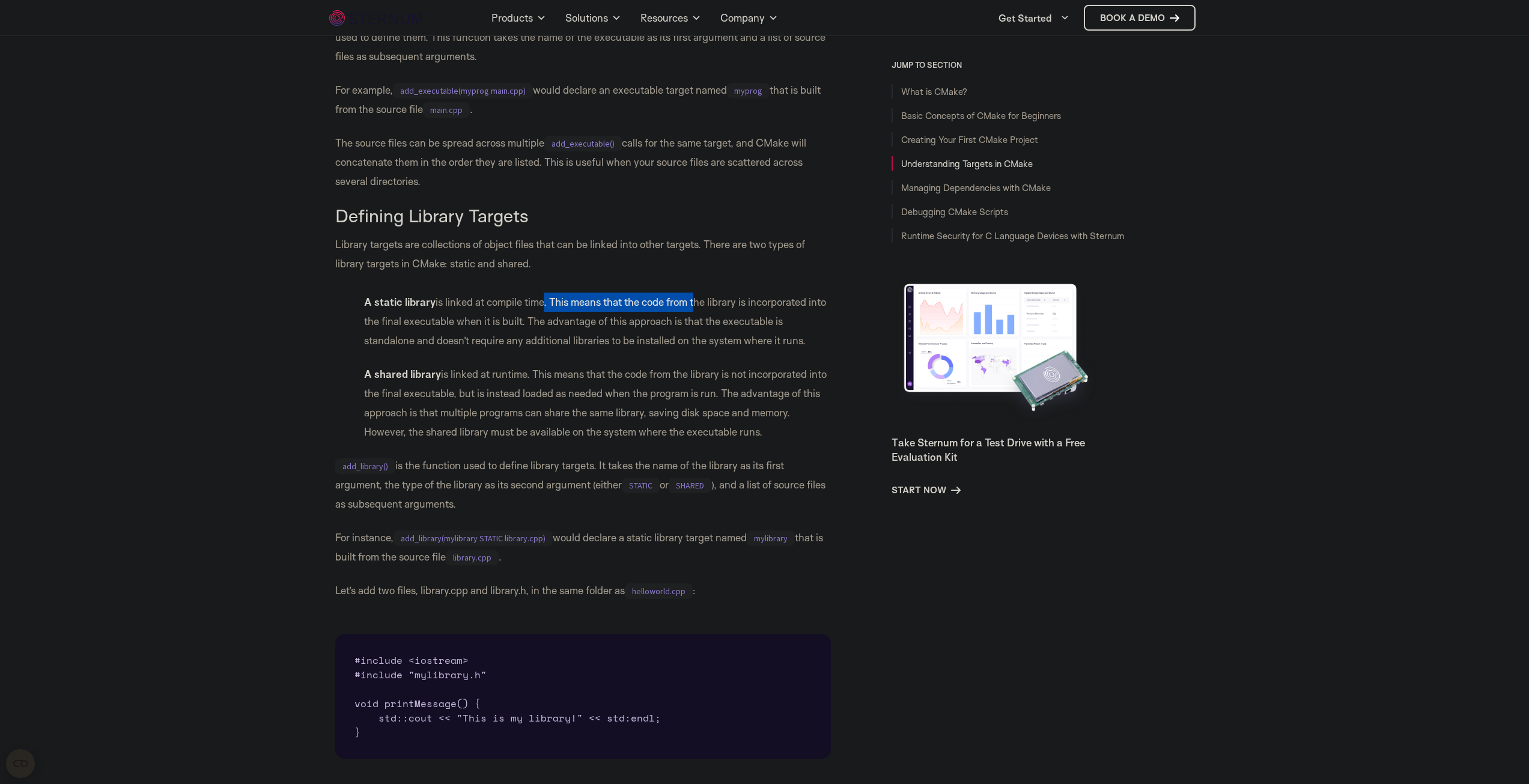 drag, startPoint x: 636, startPoint y: 333, endPoint x: 696, endPoint y: 339, distance: 60.29925 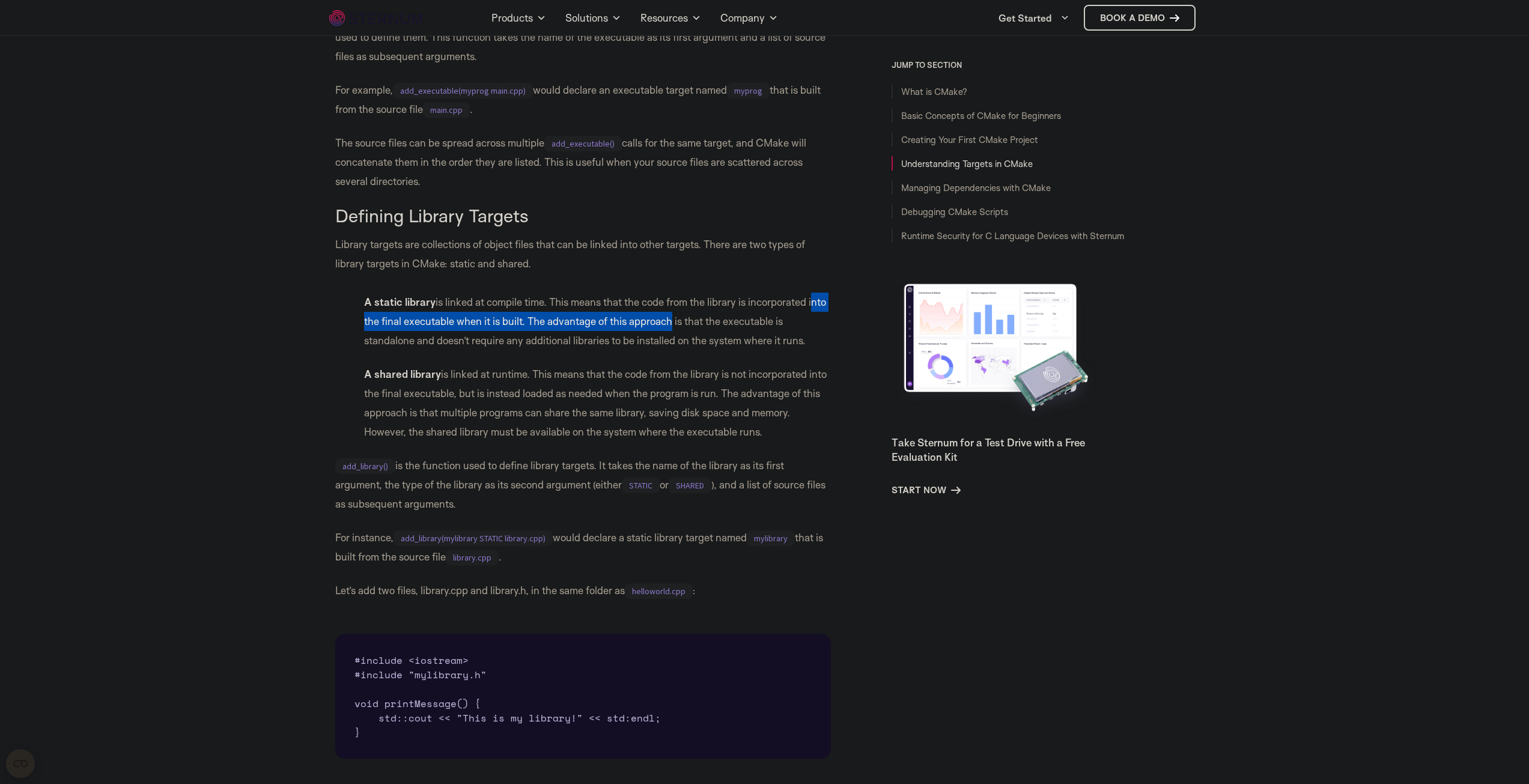 drag, startPoint x: 368, startPoint y: 357, endPoint x: 690, endPoint y: 357, distance: 322 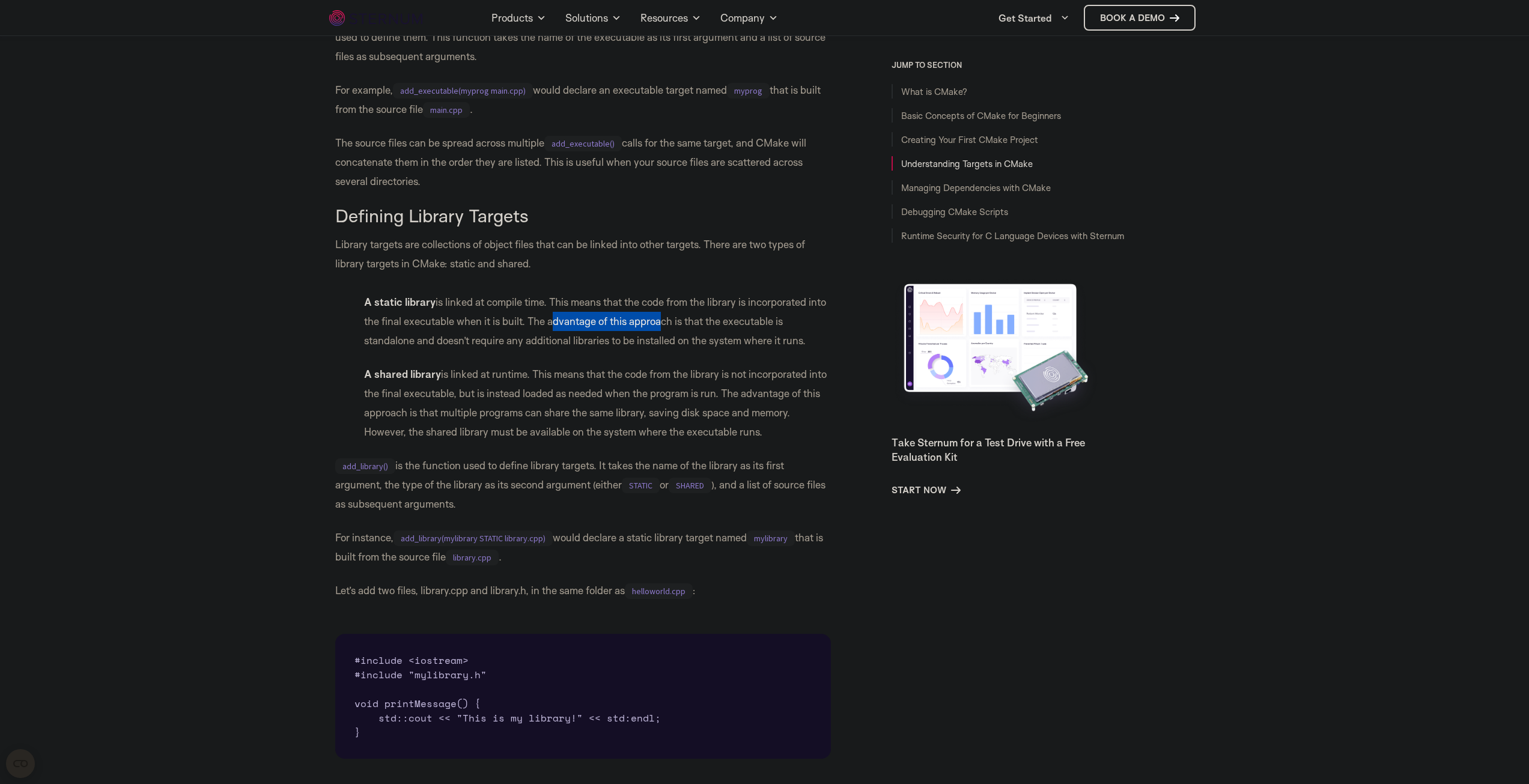 drag, startPoint x: 574, startPoint y: 355, endPoint x: 677, endPoint y: 356, distance: 103.00485 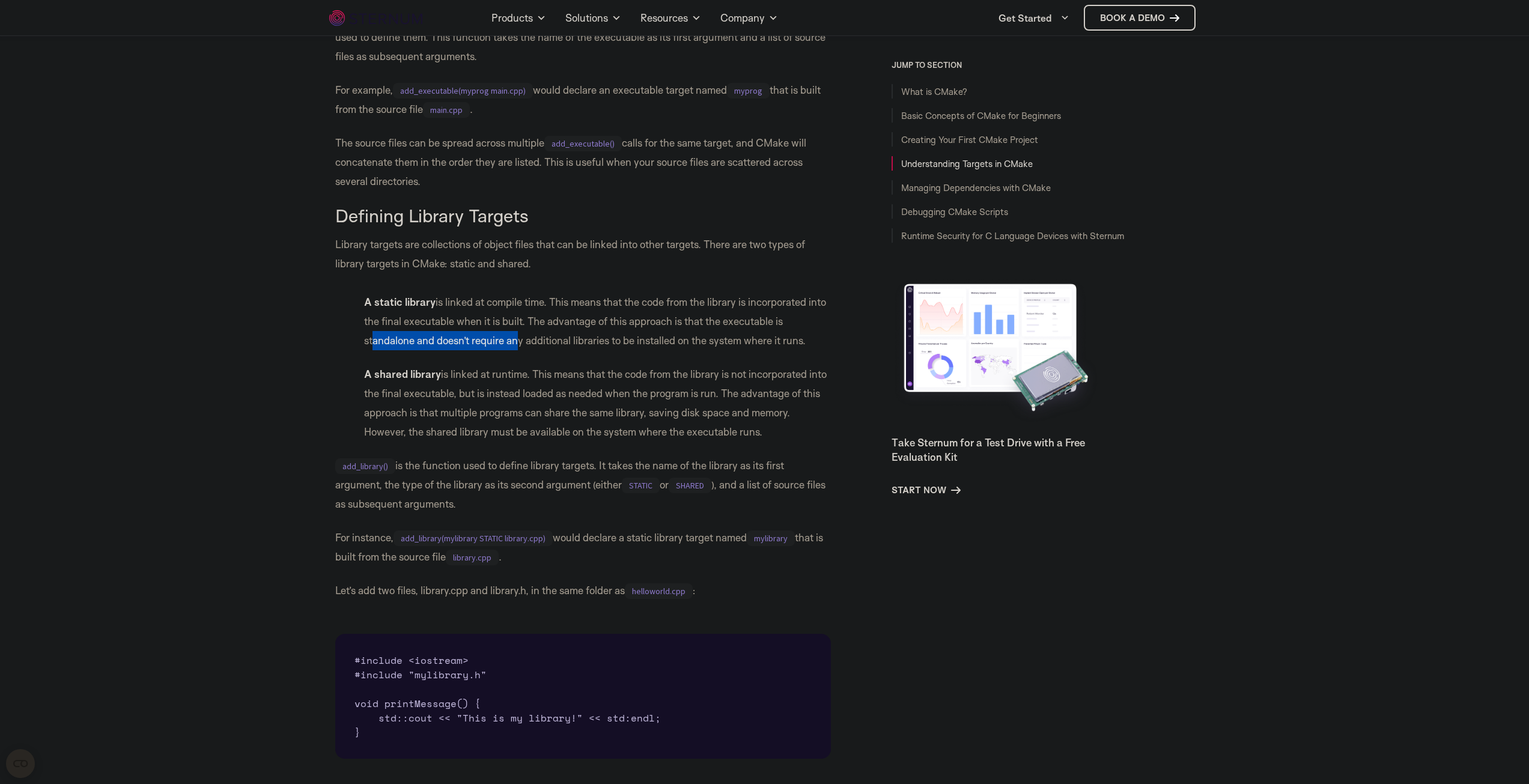 drag, startPoint x: 369, startPoint y: 371, endPoint x: 514, endPoint y: 377, distance: 145.12408 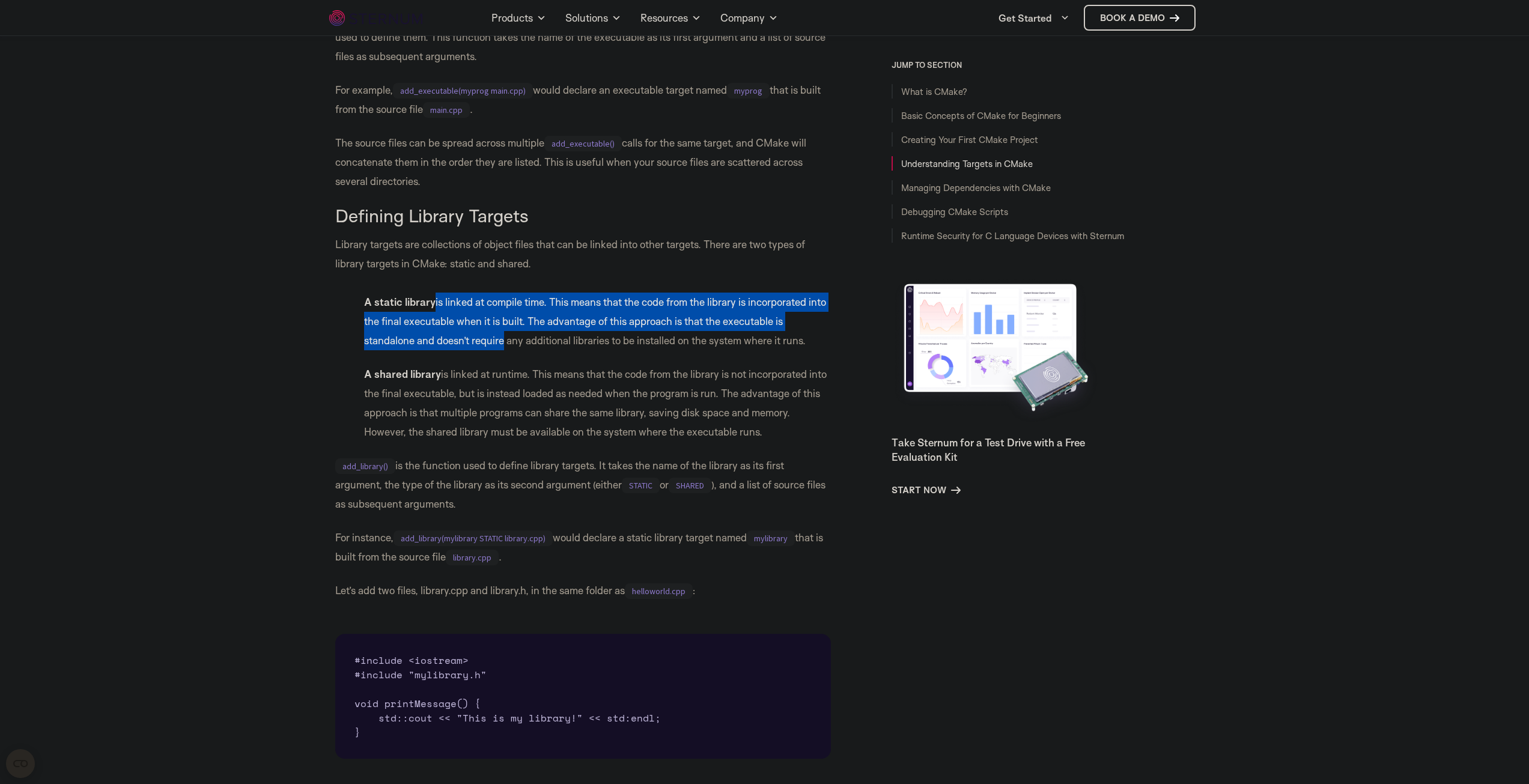 drag, startPoint x: 449, startPoint y: 337, endPoint x: 496, endPoint y: 365, distance: 54.70832 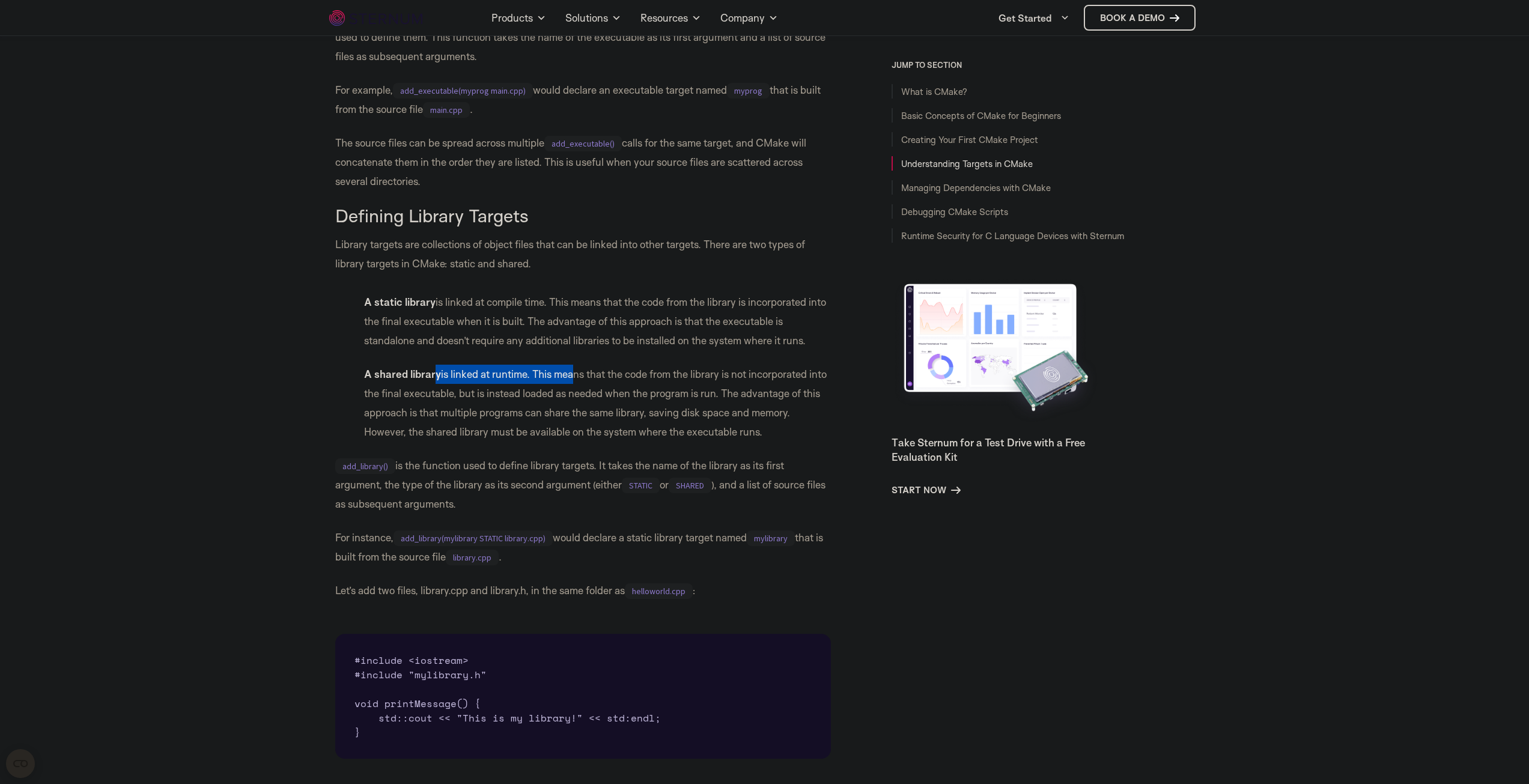 drag, startPoint x: 518, startPoint y: 406, endPoint x: 571, endPoint y: 409, distance: 53.08484 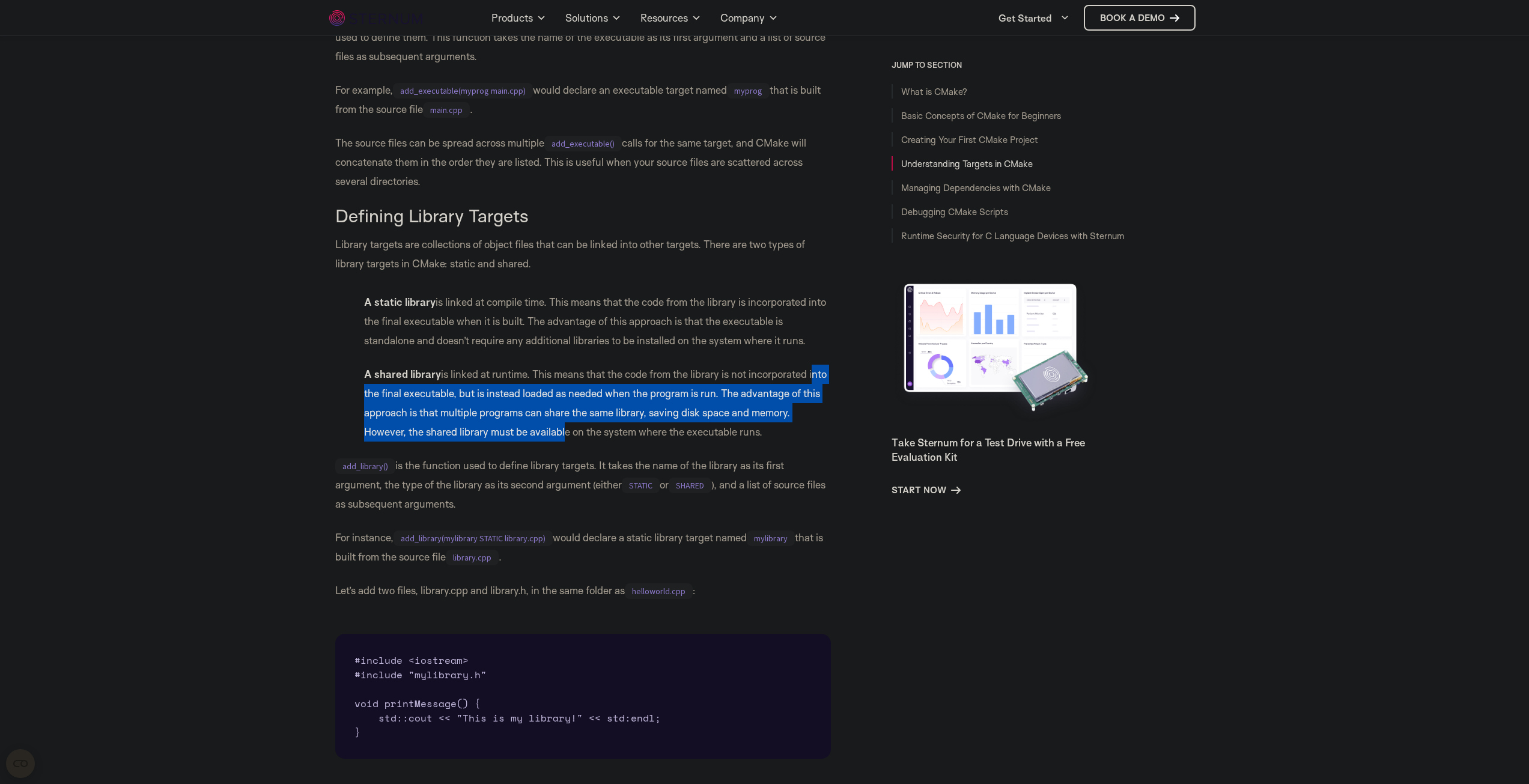 drag, startPoint x: 360, startPoint y: 424, endPoint x: 561, endPoint y: 462, distance: 204.5605 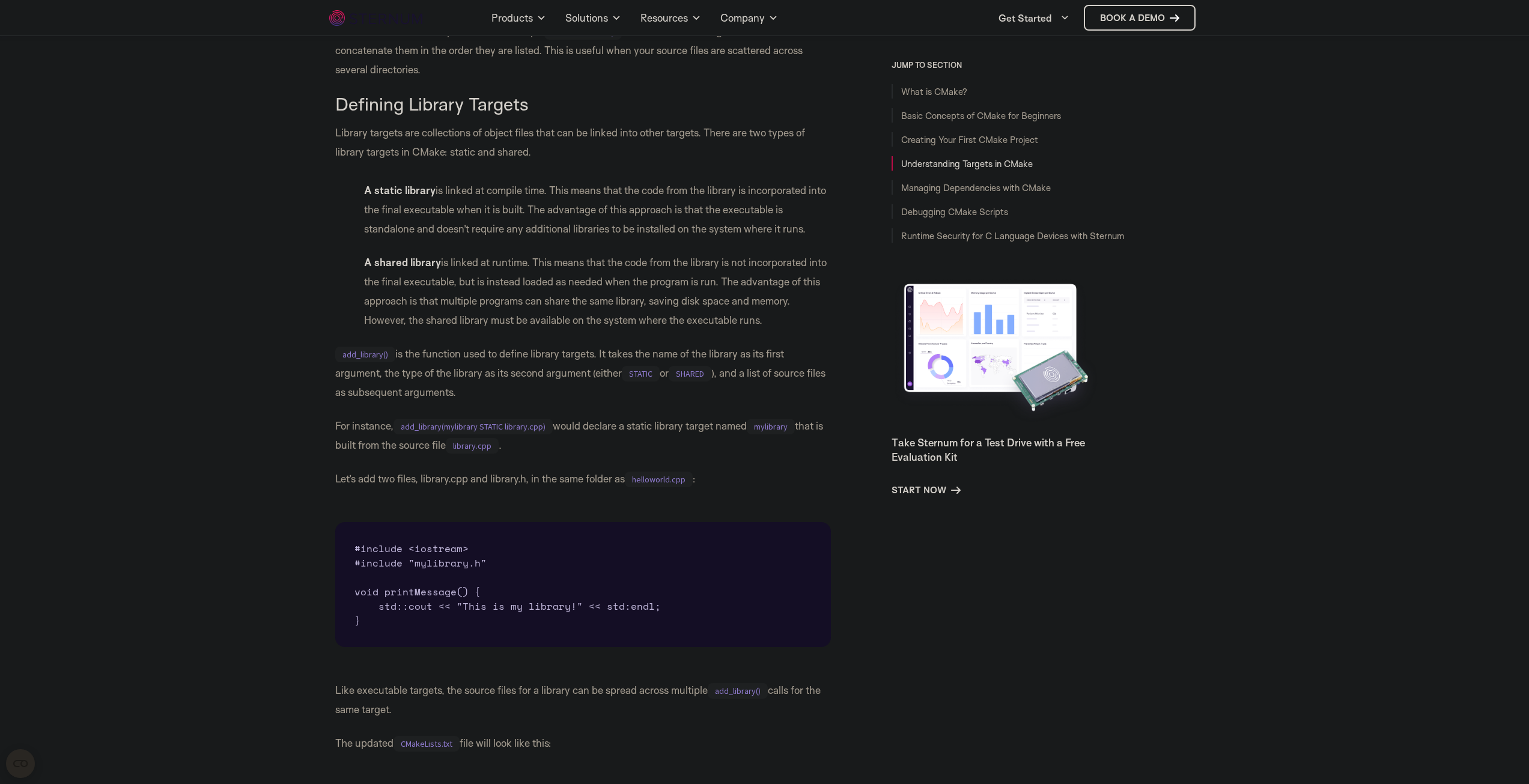 scroll, scrollTop: 3167, scrollLeft: 0, axis: vertical 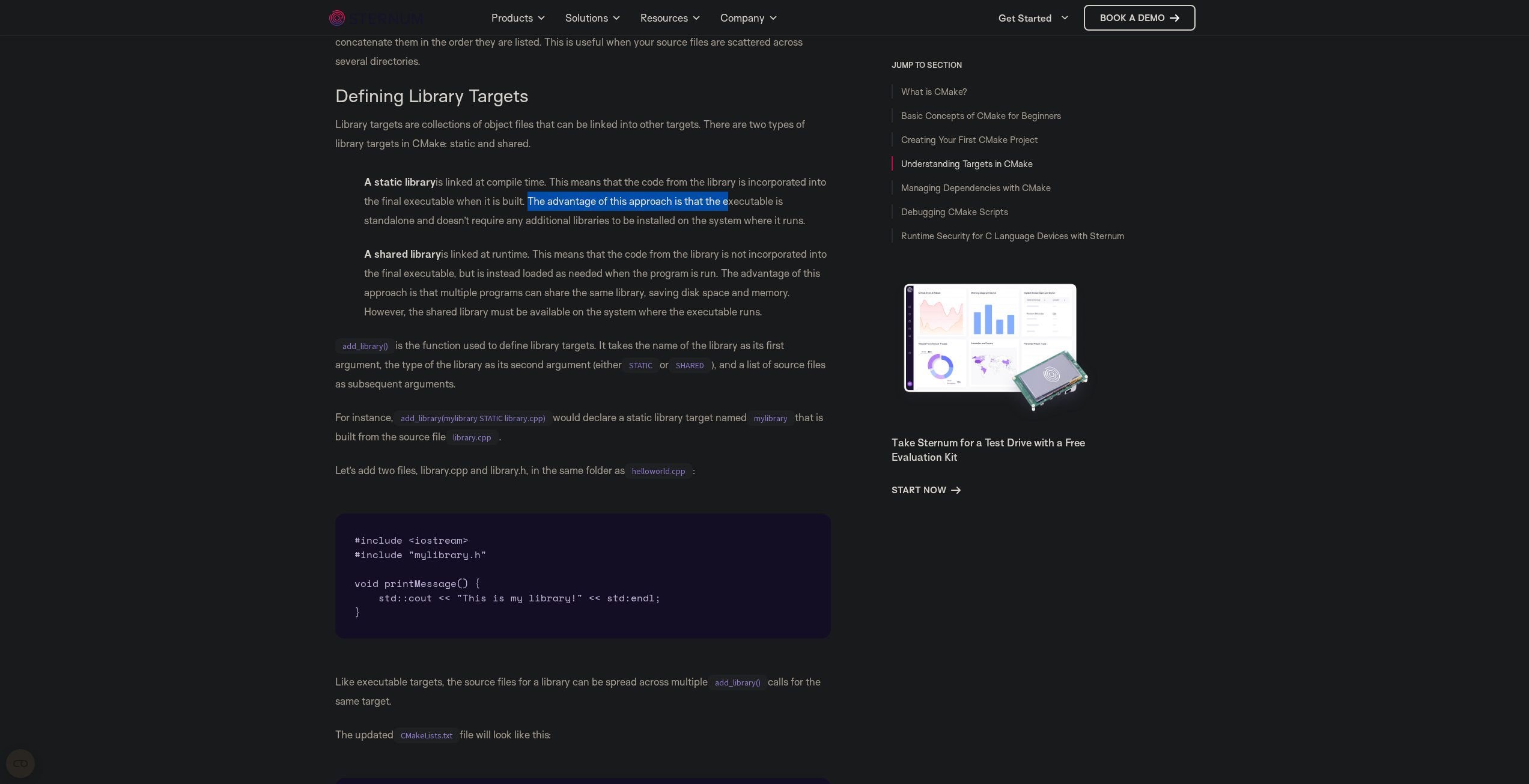 drag, startPoint x: 552, startPoint y: 240, endPoint x: 746, endPoint y: 239, distance: 194.0026 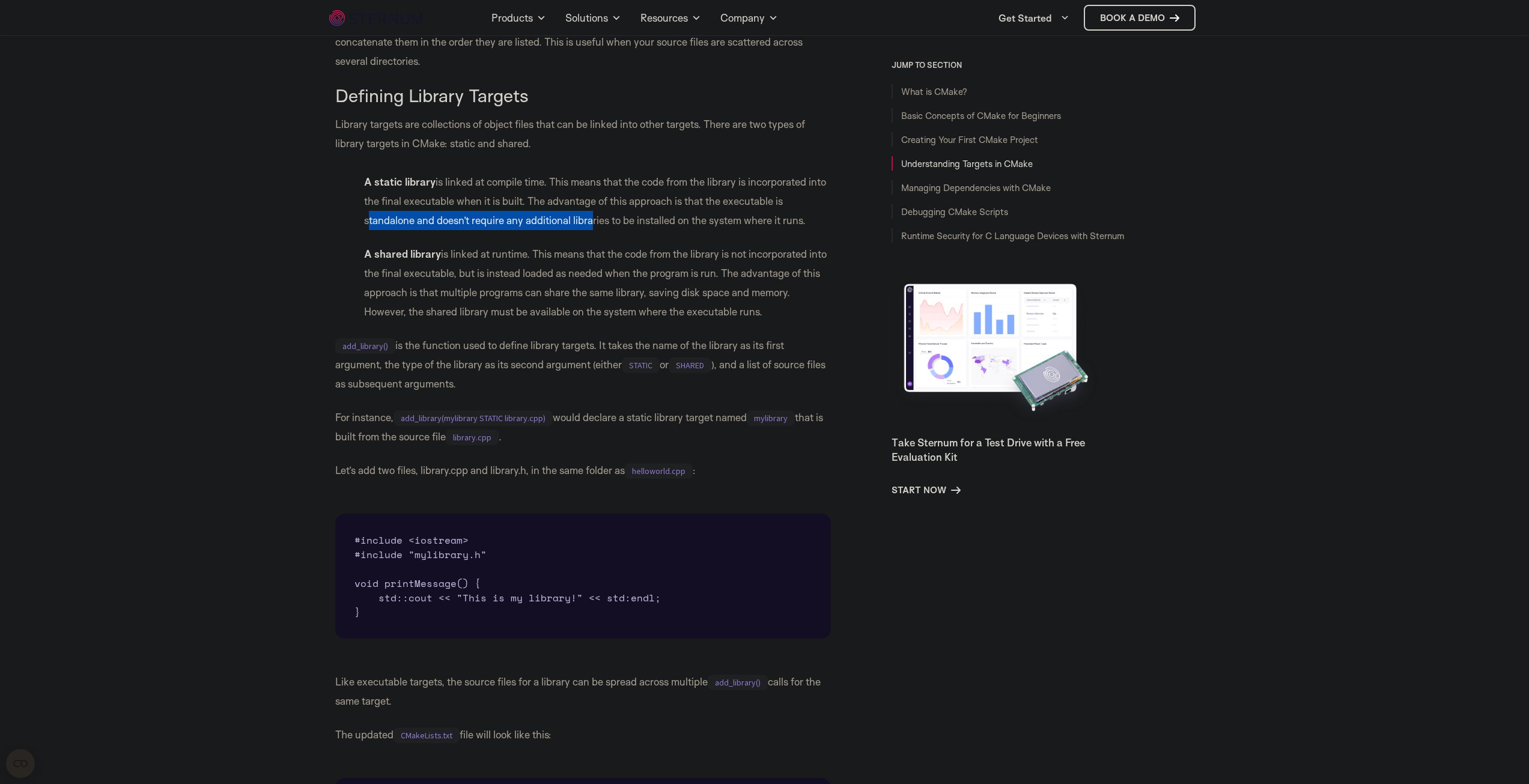 drag, startPoint x: 352, startPoint y: 251, endPoint x: 588, endPoint y: 246, distance: 236.05296 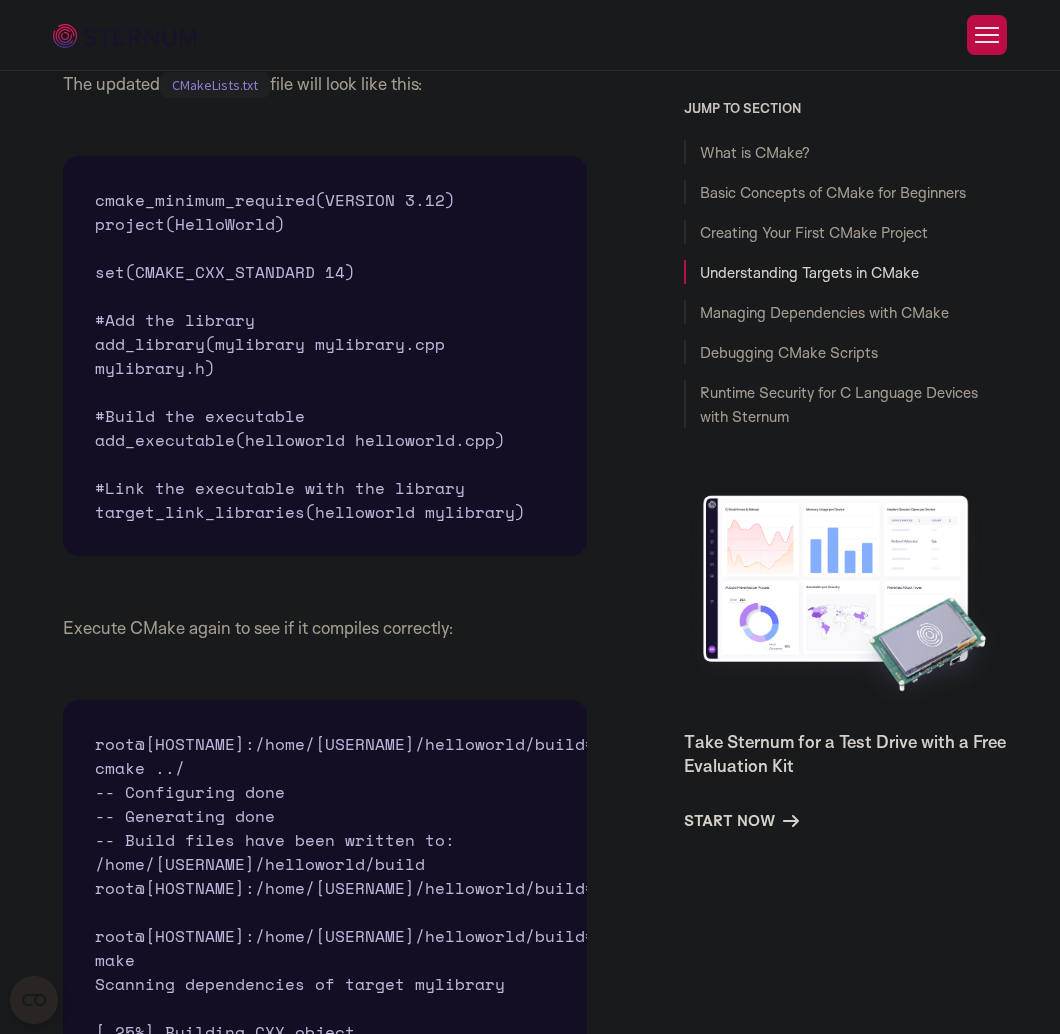 scroll, scrollTop: 7872, scrollLeft: 0, axis: vertical 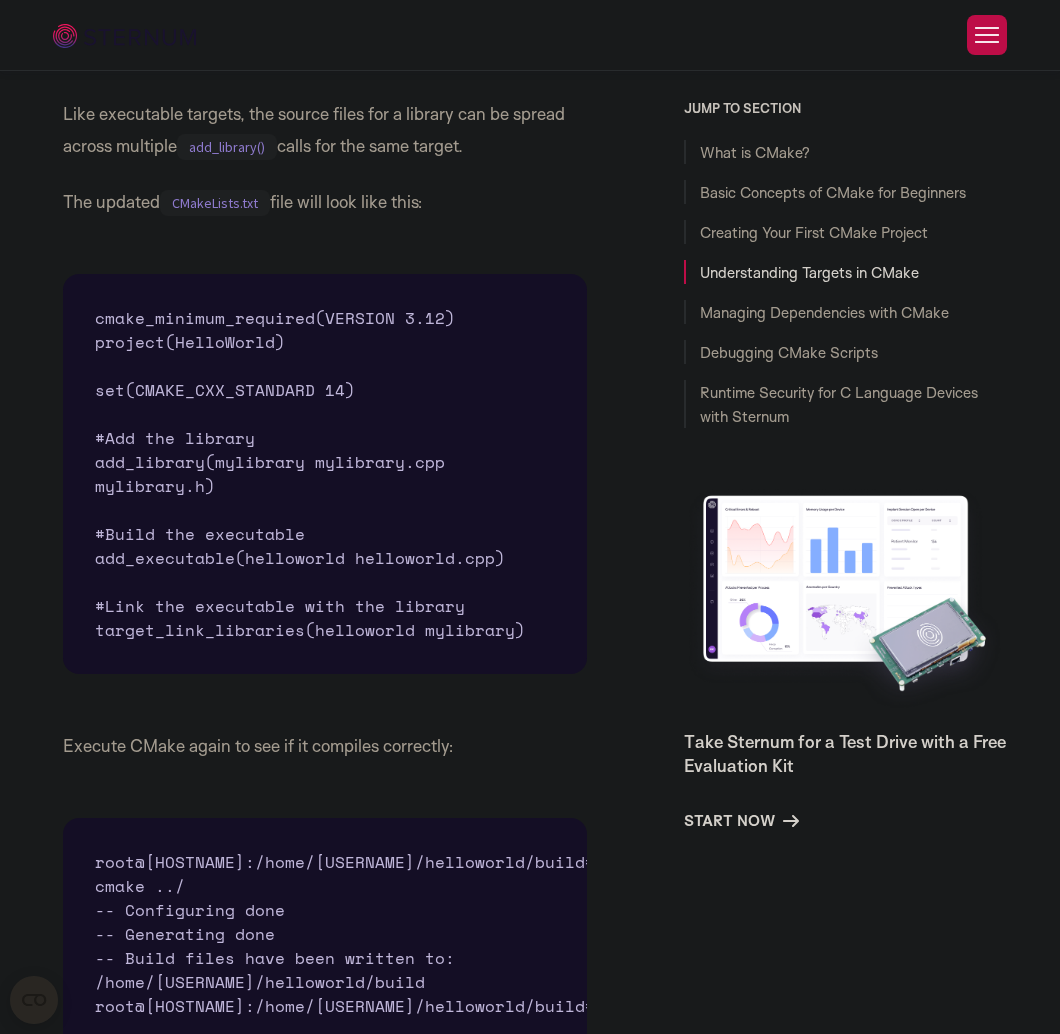 click on "What is CMake? CMake stands for cross-platform make. It is a tool designed to manage the build process of software using compiler-independent methods. It was created to support complex directory hierarchies and applications that depend on several libraries. Unlike traditional build systems, CMake does not build the software directly. Instead, it generates build scripts in various formats, including Unix makefiles and project files for integrated development environments (IDEs) like Microsoft Visual Studio and Xcode. This makes CMake a versatile tool that can be used in diverse development environments. One of the main advantages of using CMake is that it allows developers to write a set of directives once and then generate the appropriate build scripts for their specific environment. This eliminates the need for maintaining separate build scripts for each platform, reducing the potential for errors and inconsistencies. This is part of a series of articles about  Vulnerability Management HelloWorld" at bounding box center (325, 574) 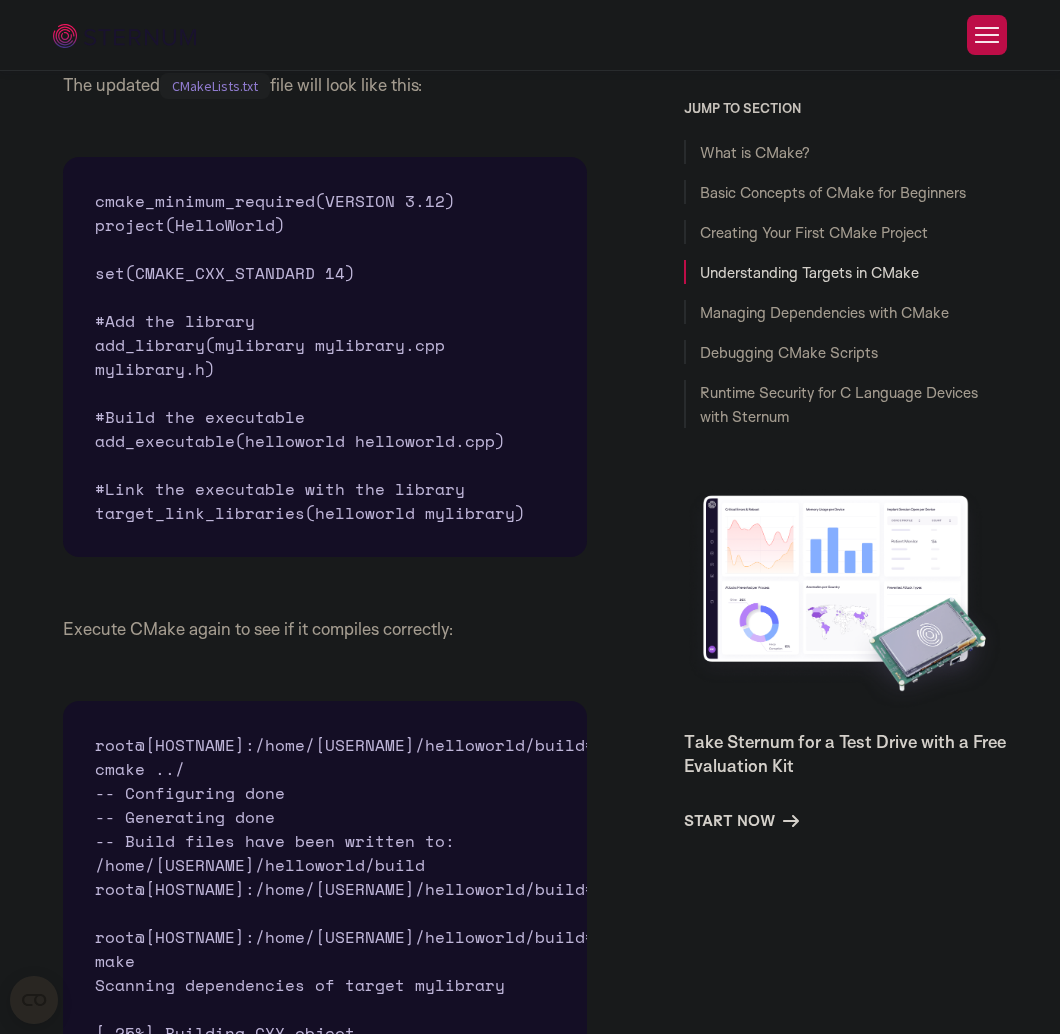 scroll, scrollTop: 7972, scrollLeft: 0, axis: vertical 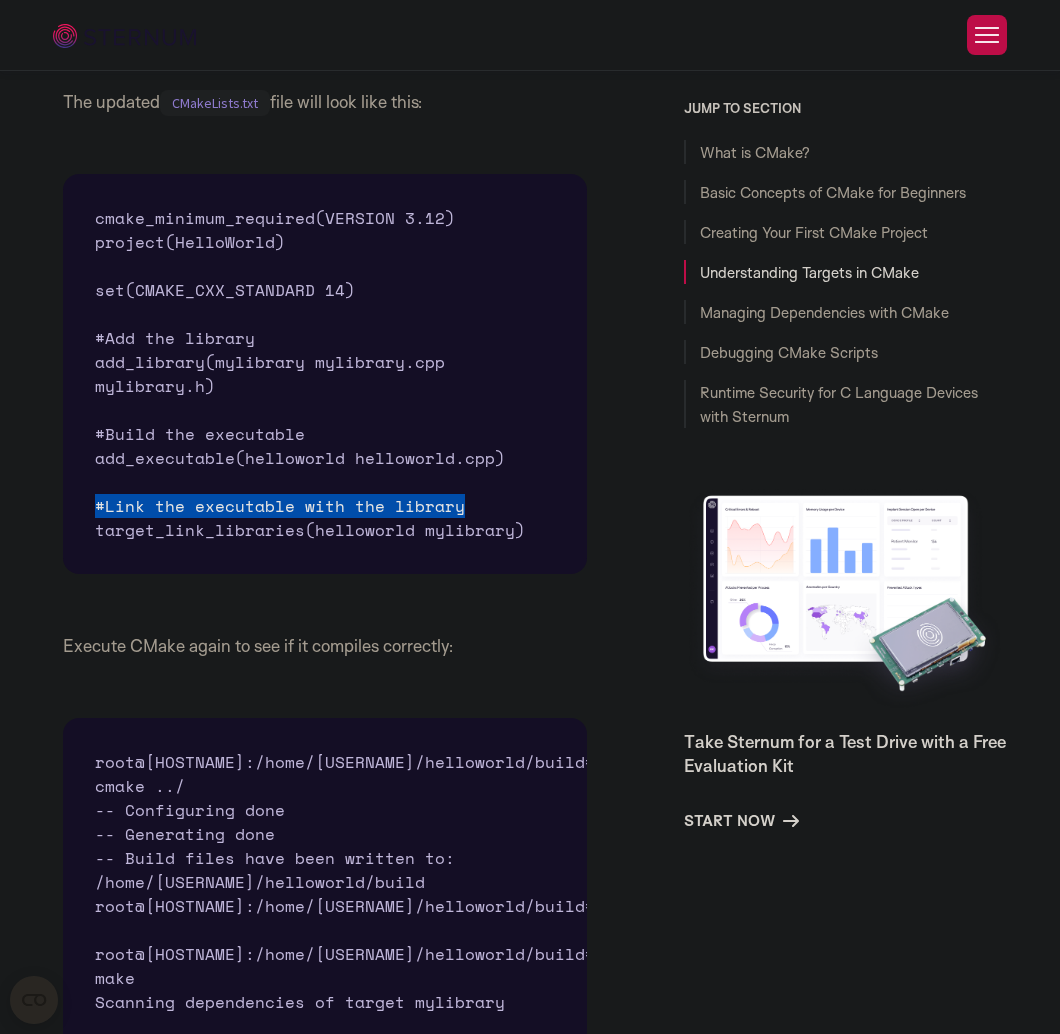 drag, startPoint x: 76, startPoint y: 536, endPoint x: 506, endPoint y: 519, distance: 430.3359 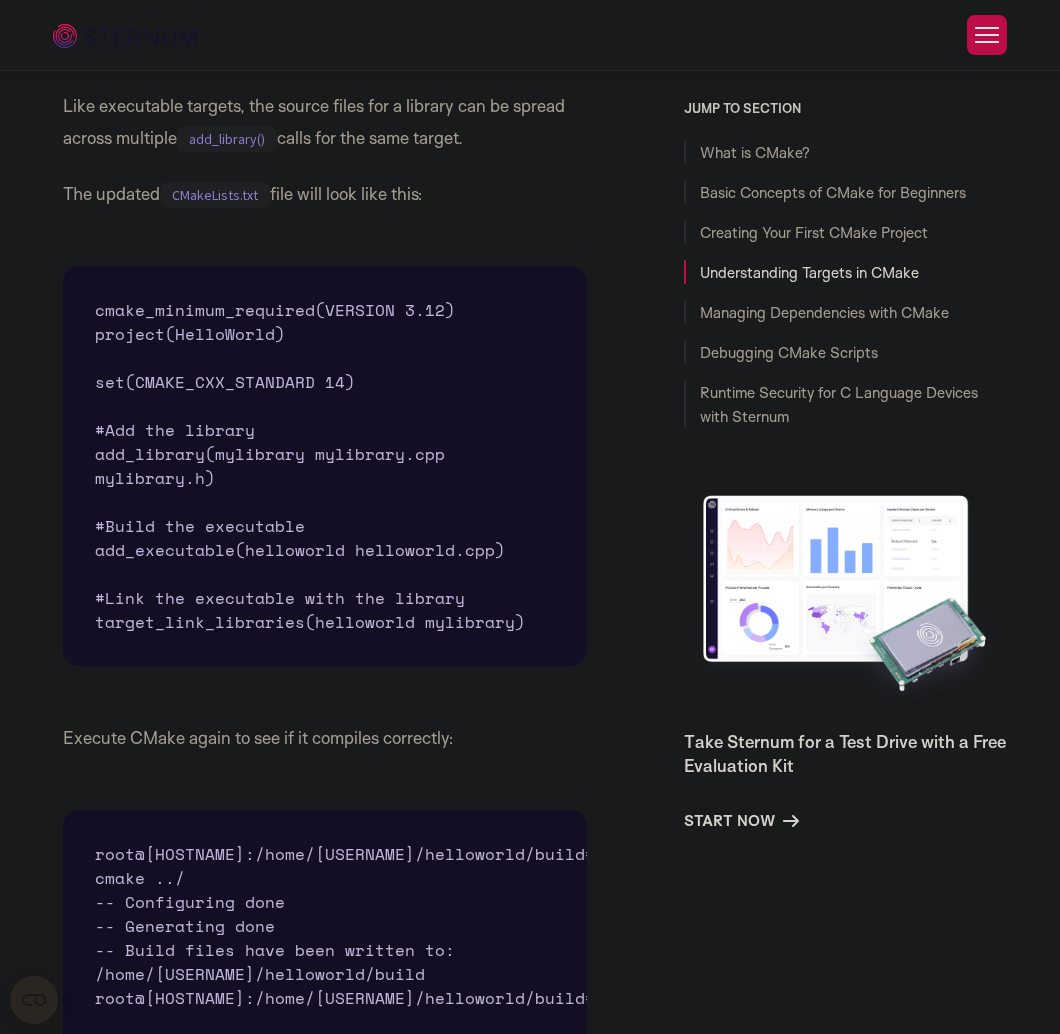 scroll, scrollTop: 7872, scrollLeft: 0, axis: vertical 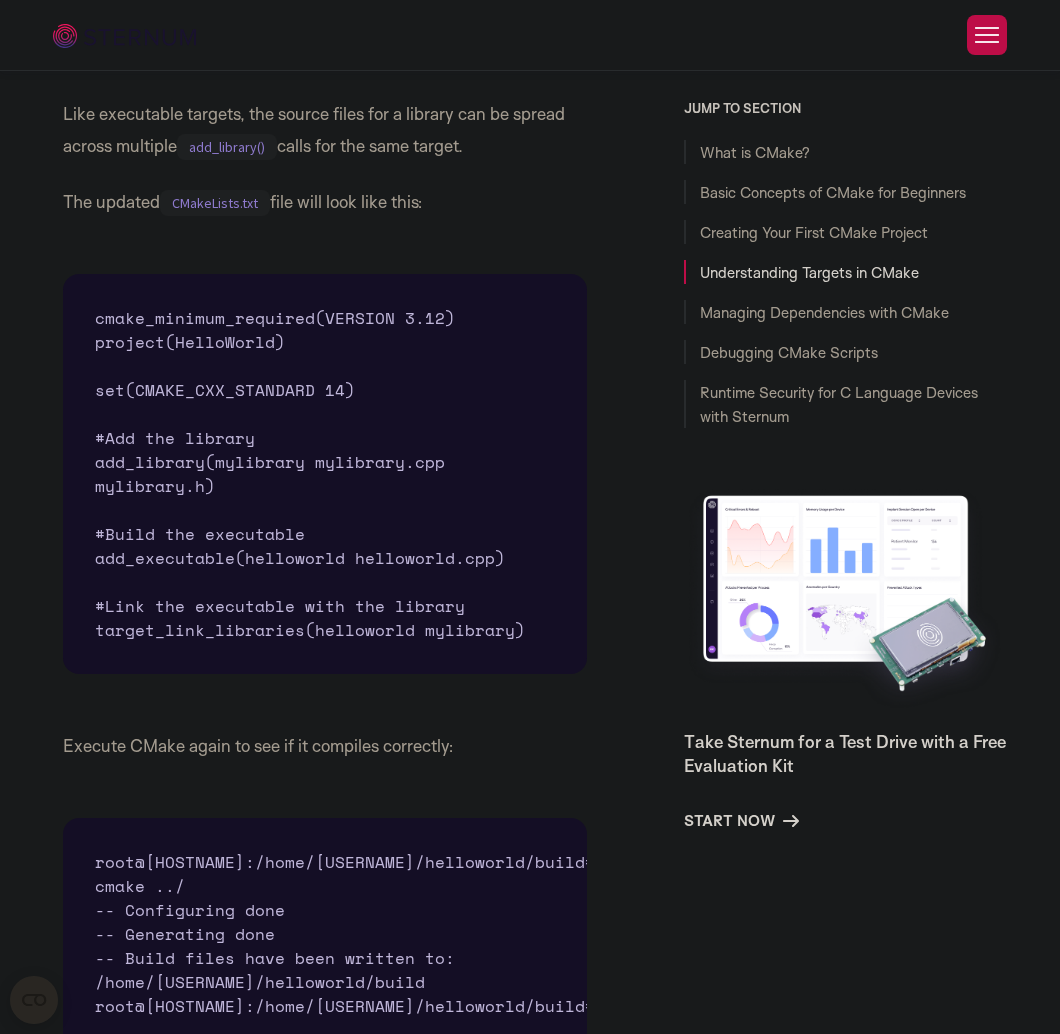 click on "cmake_minimum_required(VERSION 3.12)
project(HelloWorld)
set(CMAKE_CXX_STANDARD 14)
#Add the library
add_library(mylibrary mylibrary.cpp mylibrary.h)
#Build the executable
add_executable(helloworld helloworld.cpp)
#Link the executable with the library
target_link_libraries(helloworld mylibrary)" at bounding box center (325, 474) 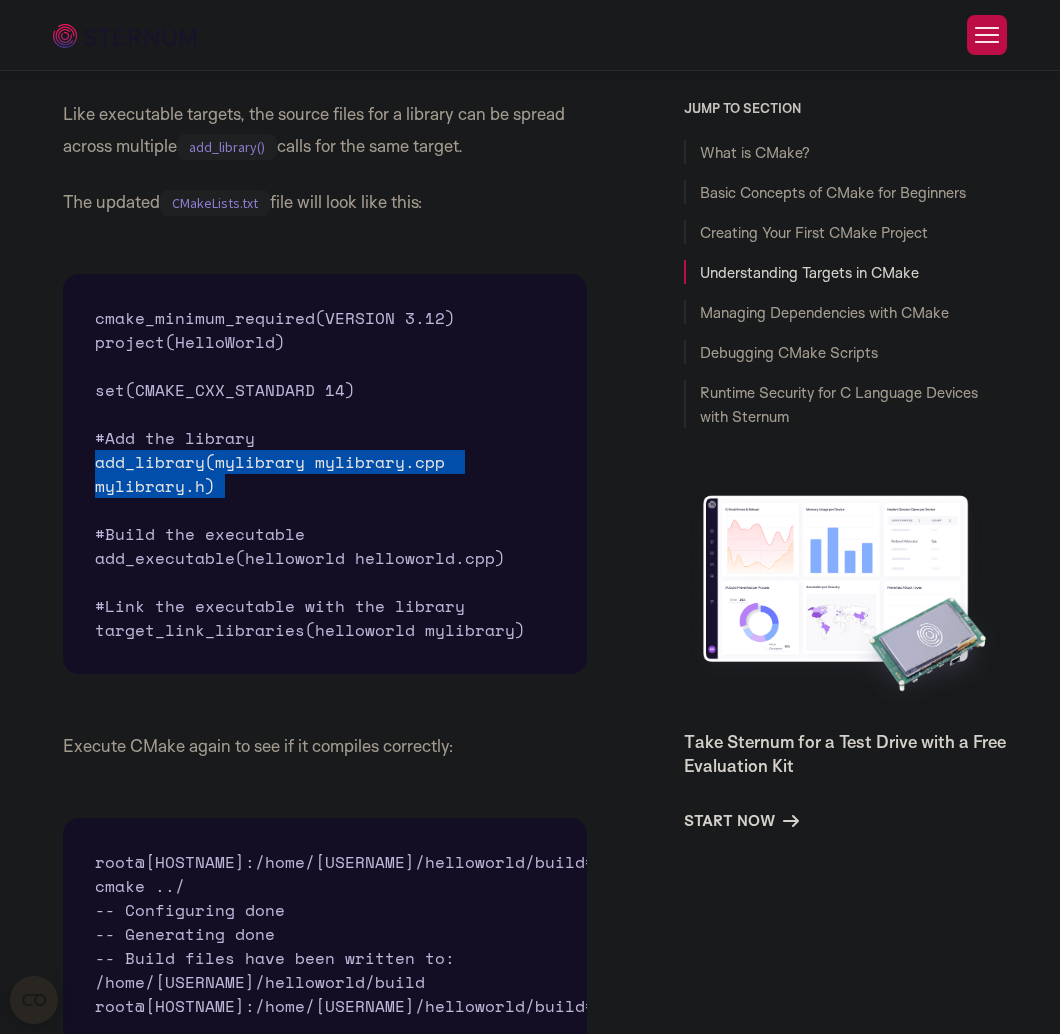 drag, startPoint x: 67, startPoint y: 493, endPoint x: 390, endPoint y: 531, distance: 325.2276 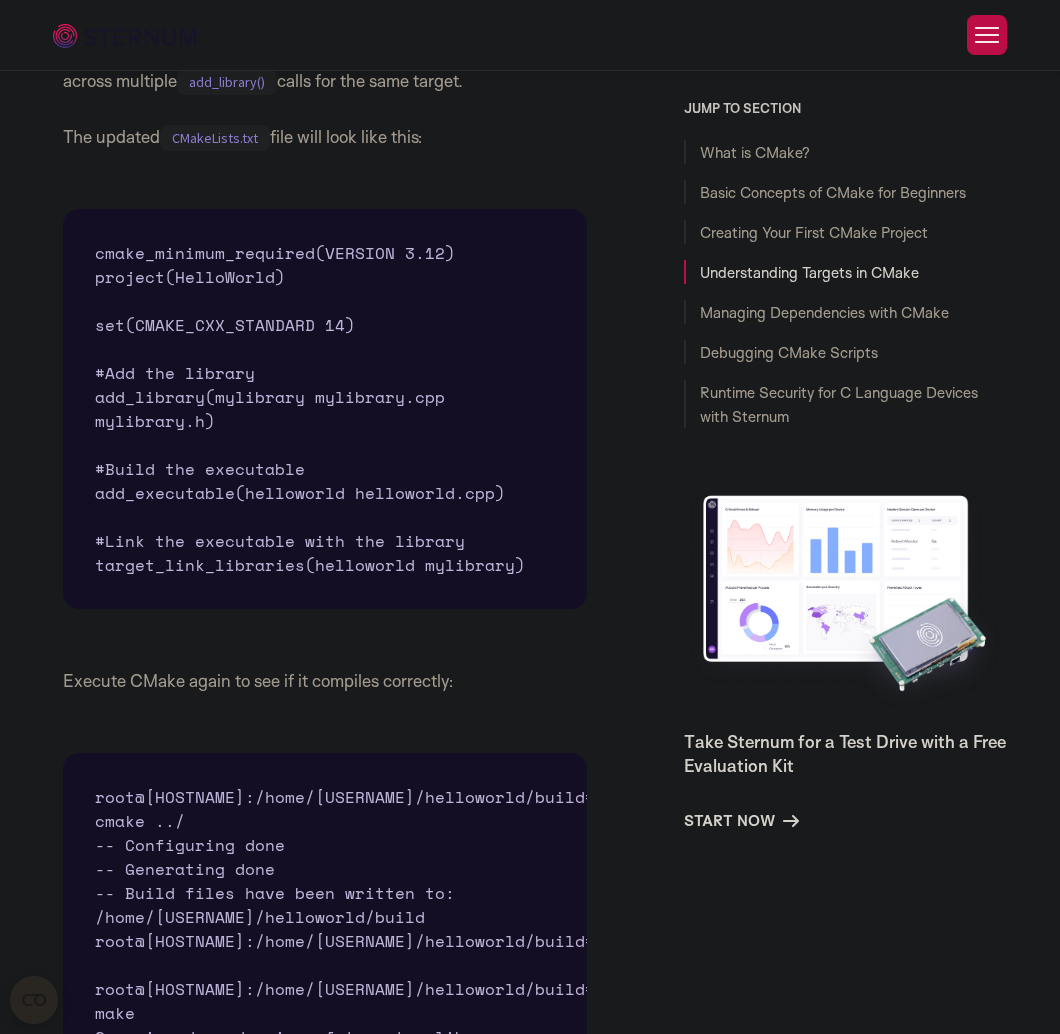 scroll, scrollTop: 7972, scrollLeft: 0, axis: vertical 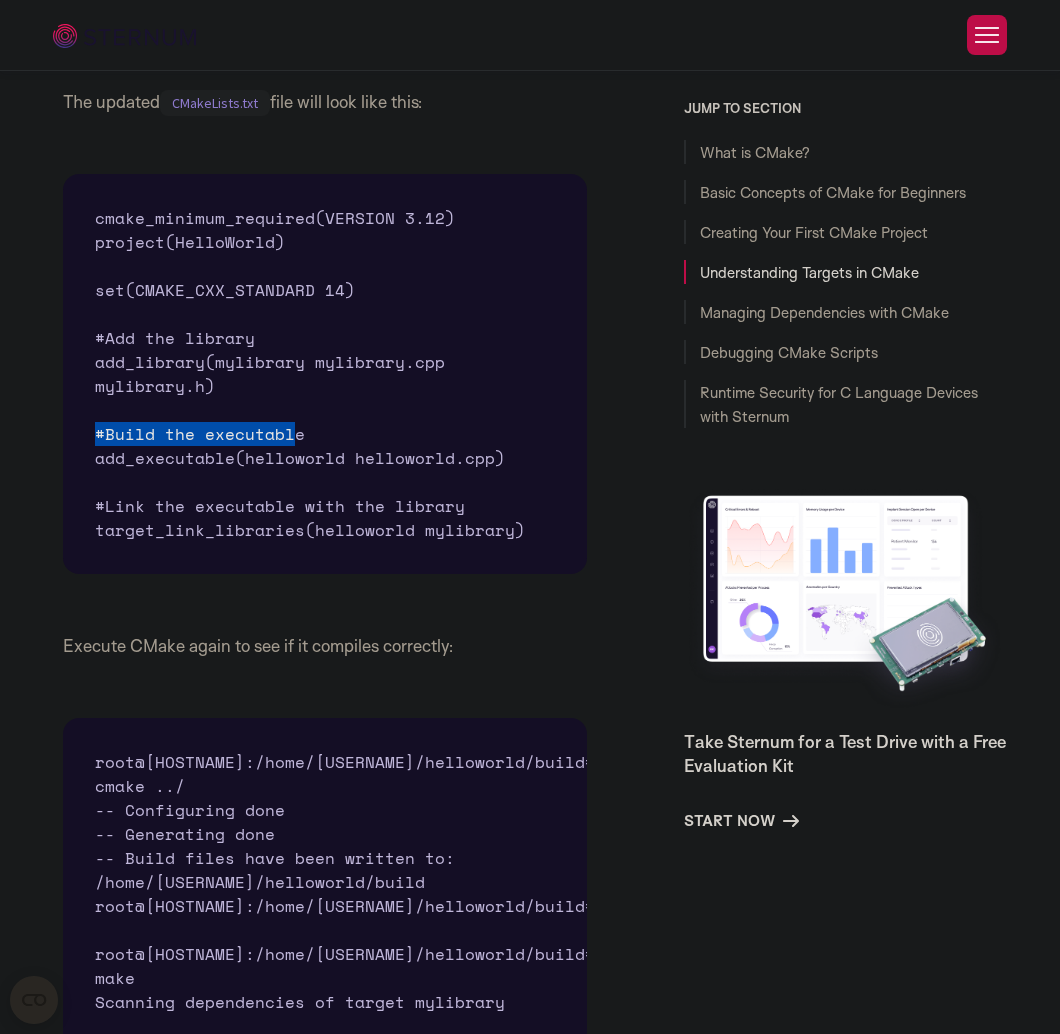 drag, startPoint x: 86, startPoint y: 456, endPoint x: 286, endPoint y: 468, distance: 200.35968 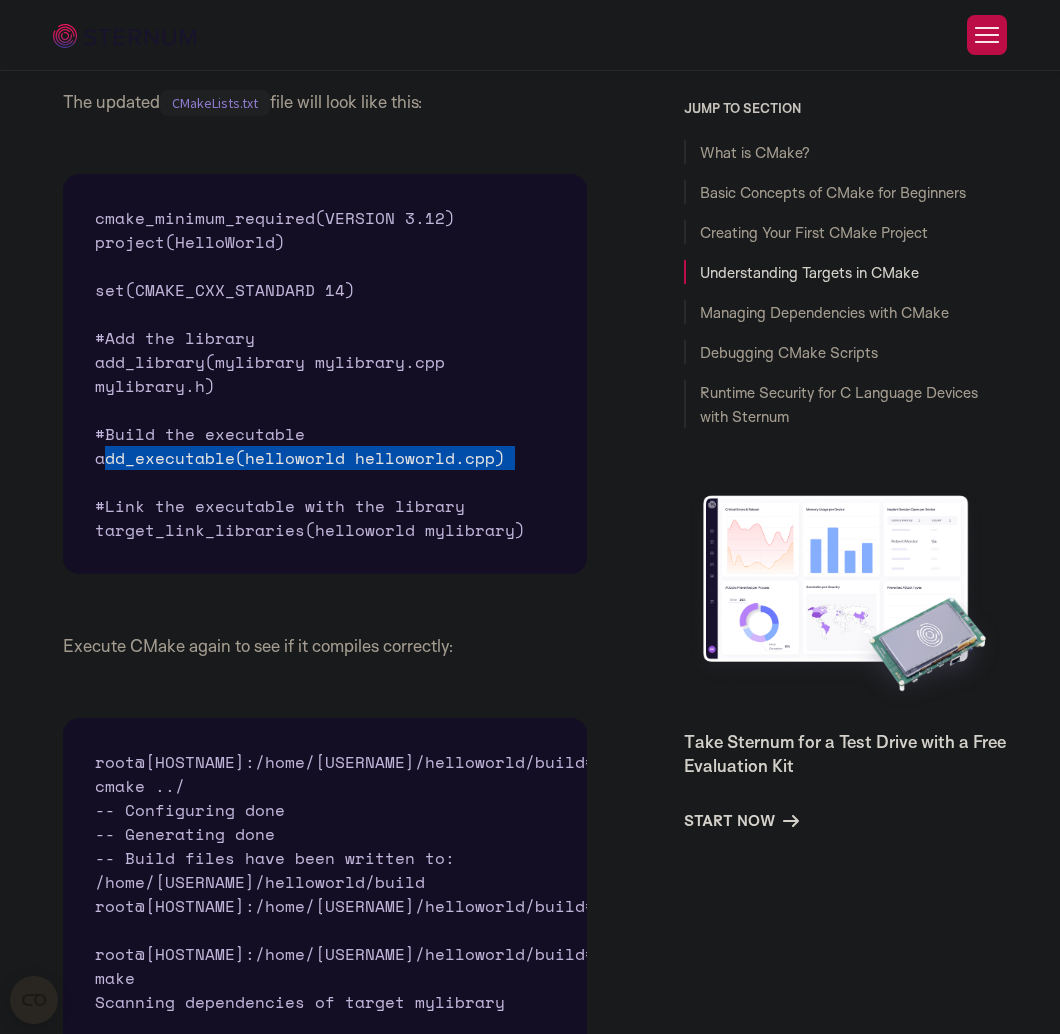 drag, startPoint x: 100, startPoint y: 484, endPoint x: 320, endPoint y: 495, distance: 220.27483 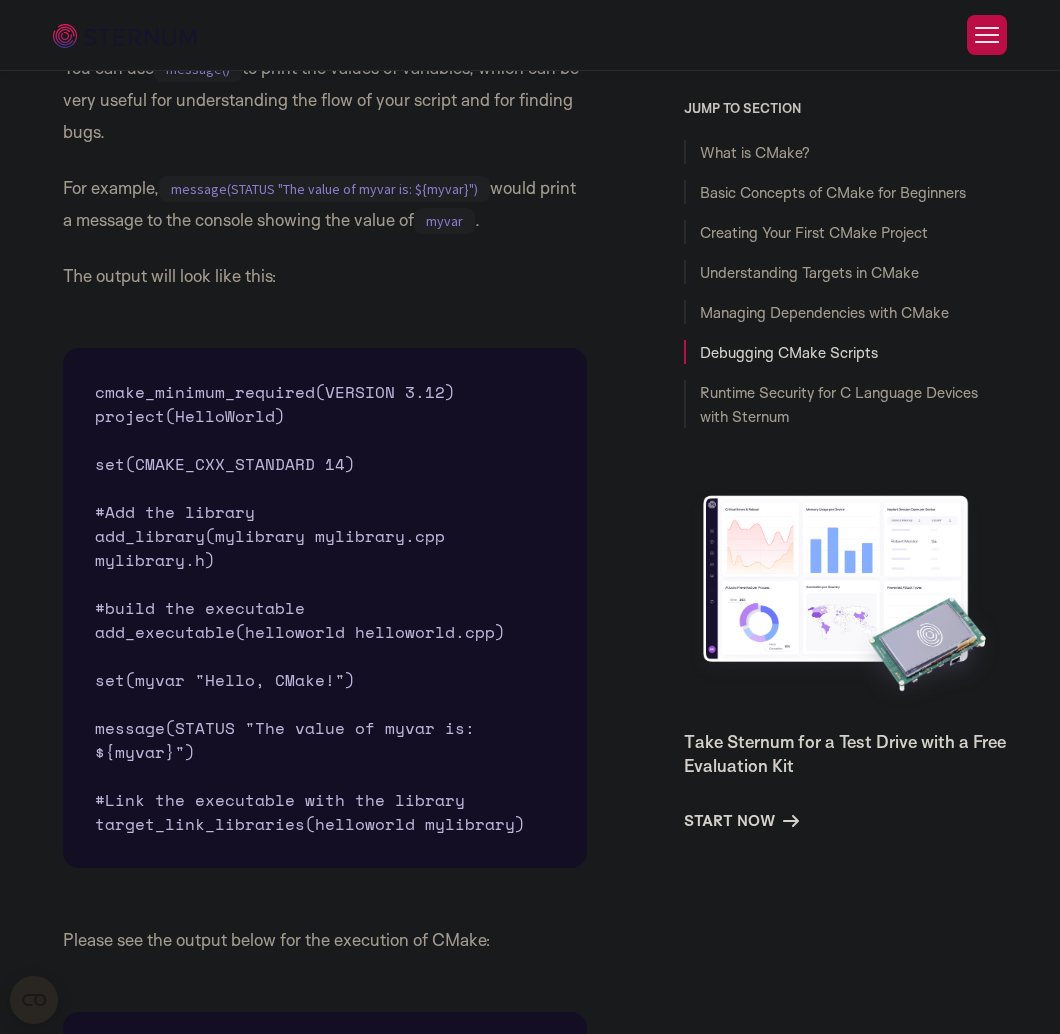 scroll, scrollTop: 11472, scrollLeft: 0, axis: vertical 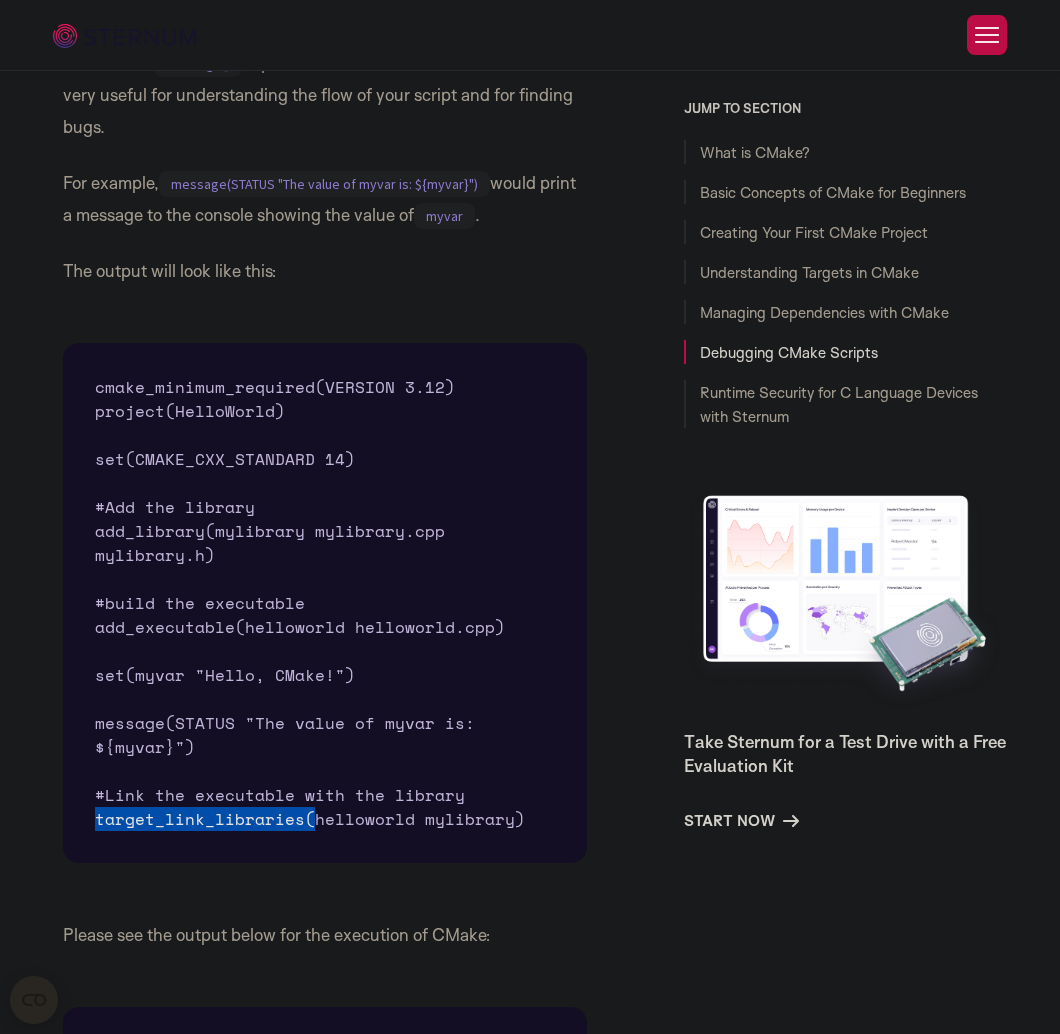 drag, startPoint x: 83, startPoint y: 860, endPoint x: 312, endPoint y: 861, distance: 229.00218 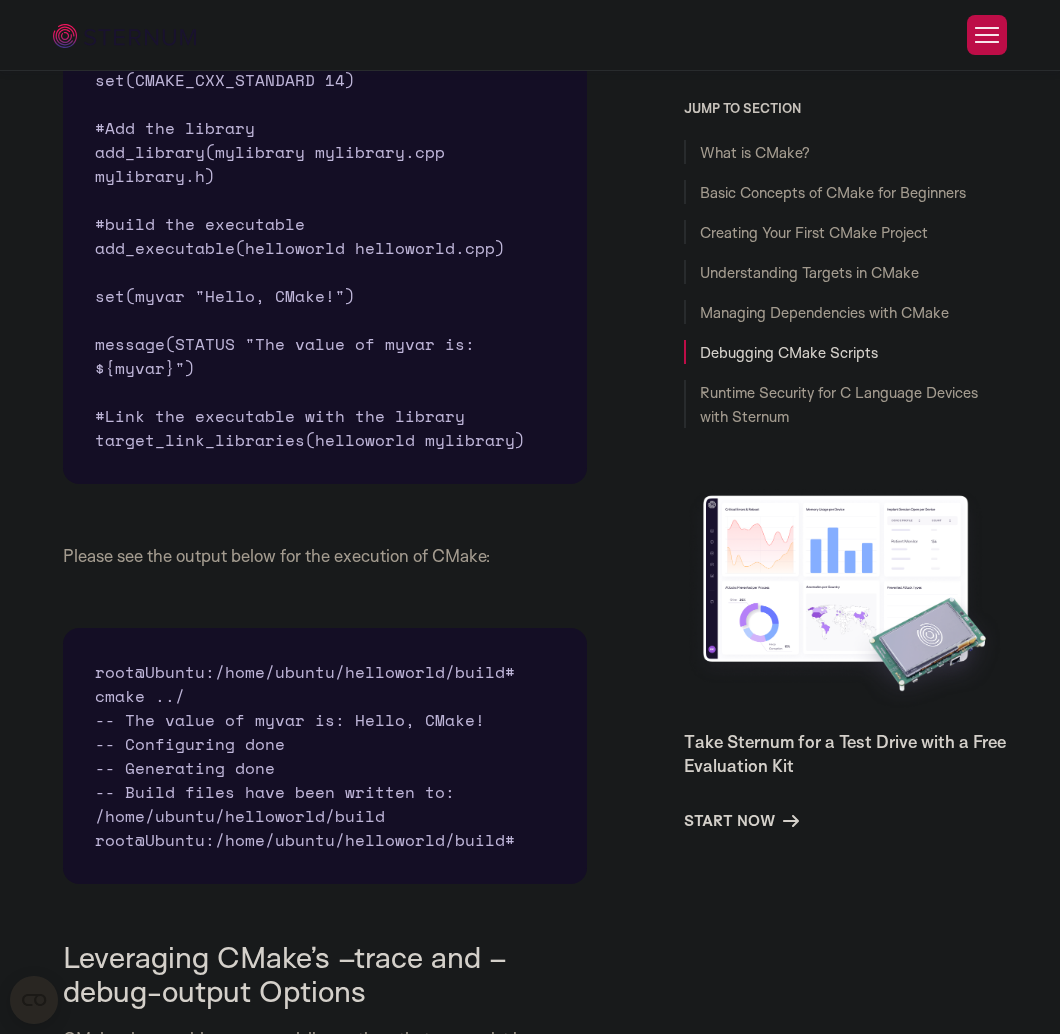 scroll, scrollTop: 11592, scrollLeft: 0, axis: vertical 